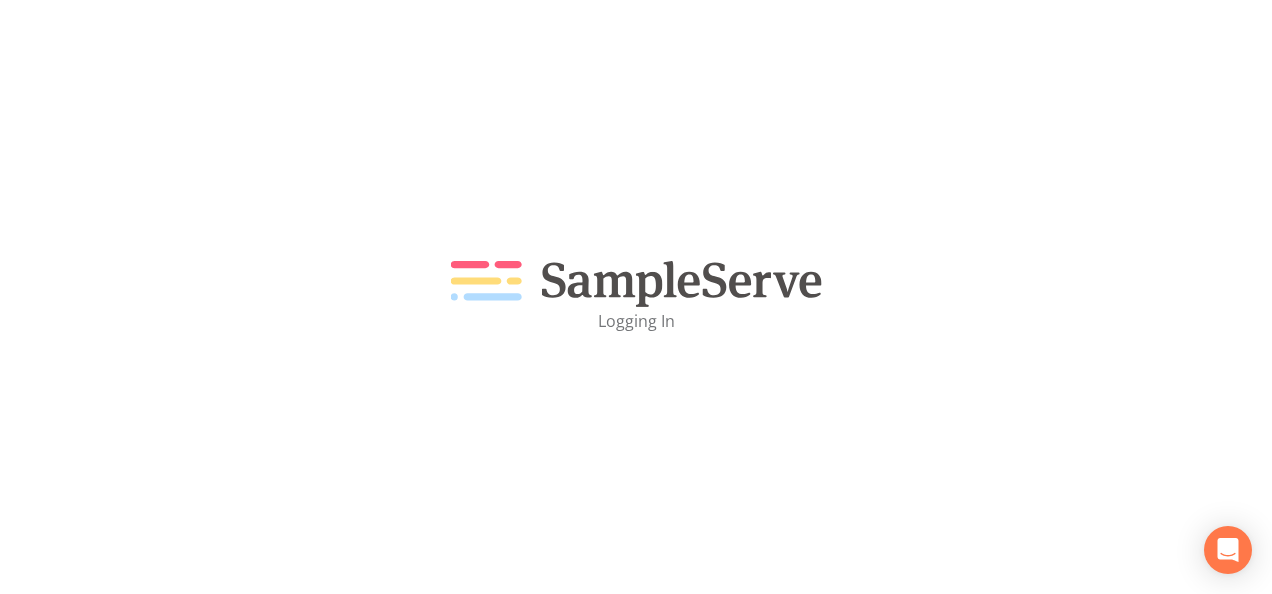 scroll, scrollTop: 0, scrollLeft: 0, axis: both 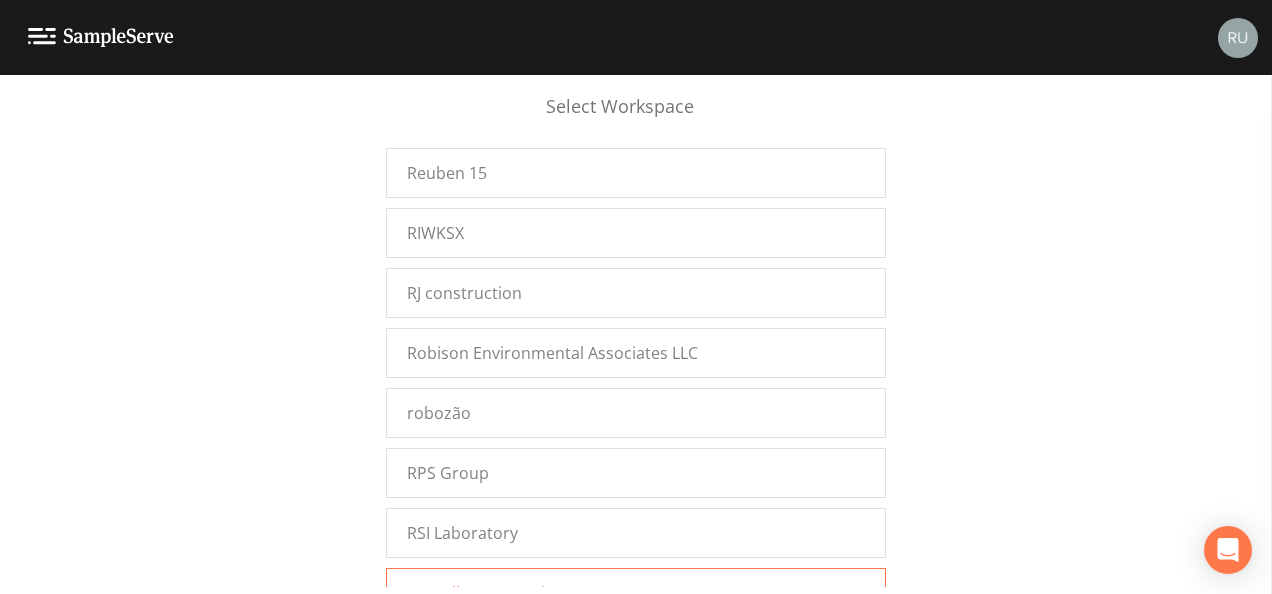 click on "Russell Demo Projects" at bounding box center (491, 593) 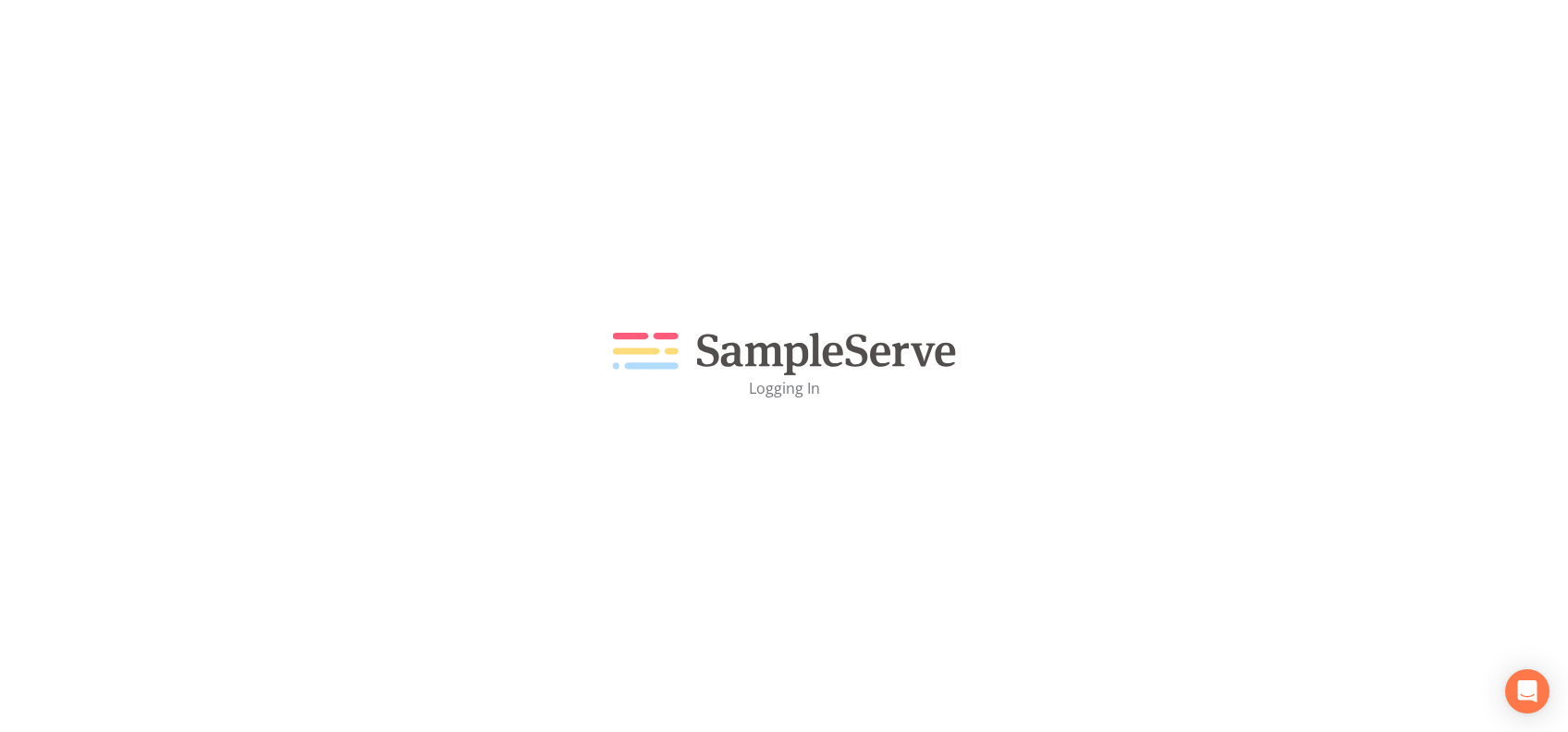 scroll, scrollTop: 0, scrollLeft: 0, axis: both 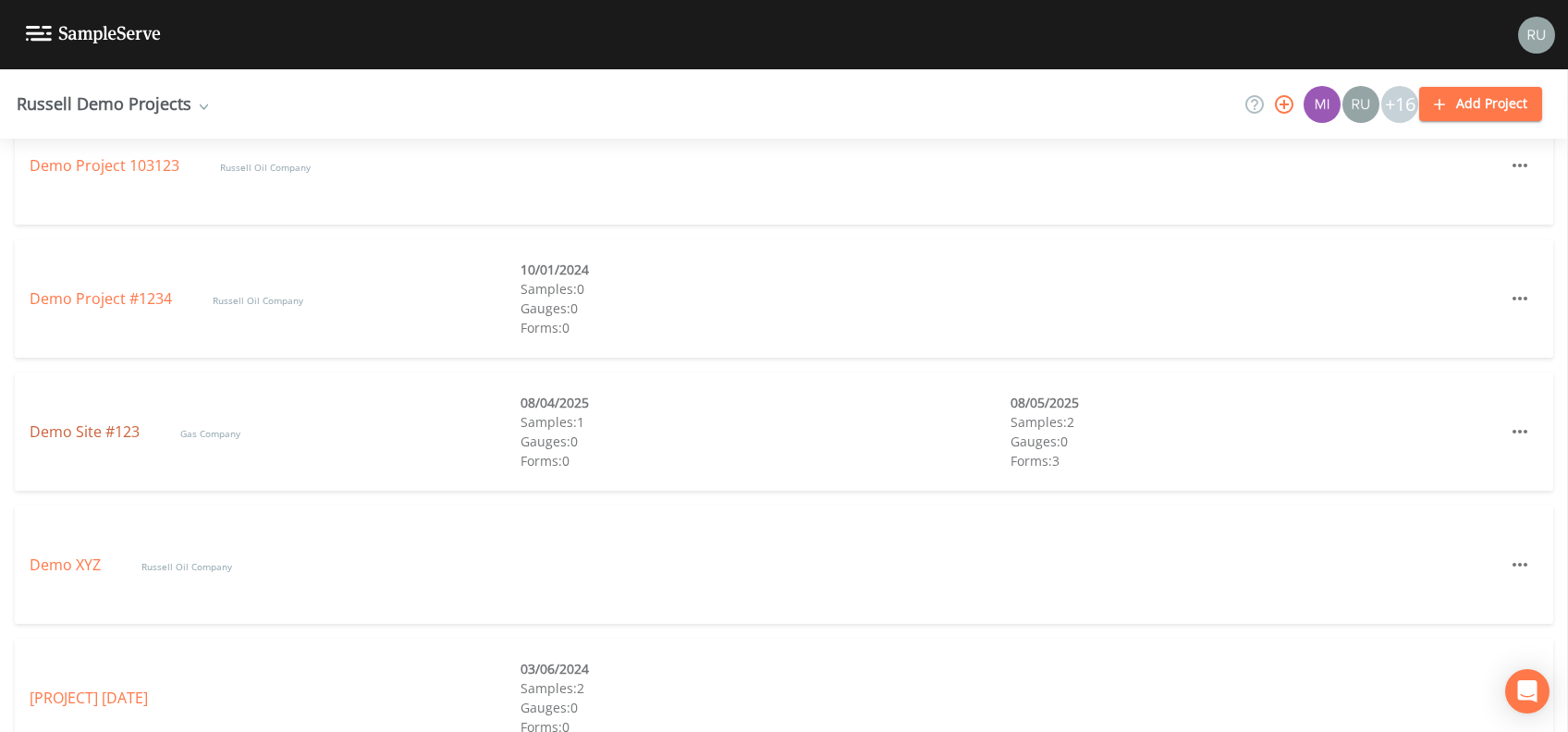 click on "Demo Site #123" at bounding box center (86, 432) 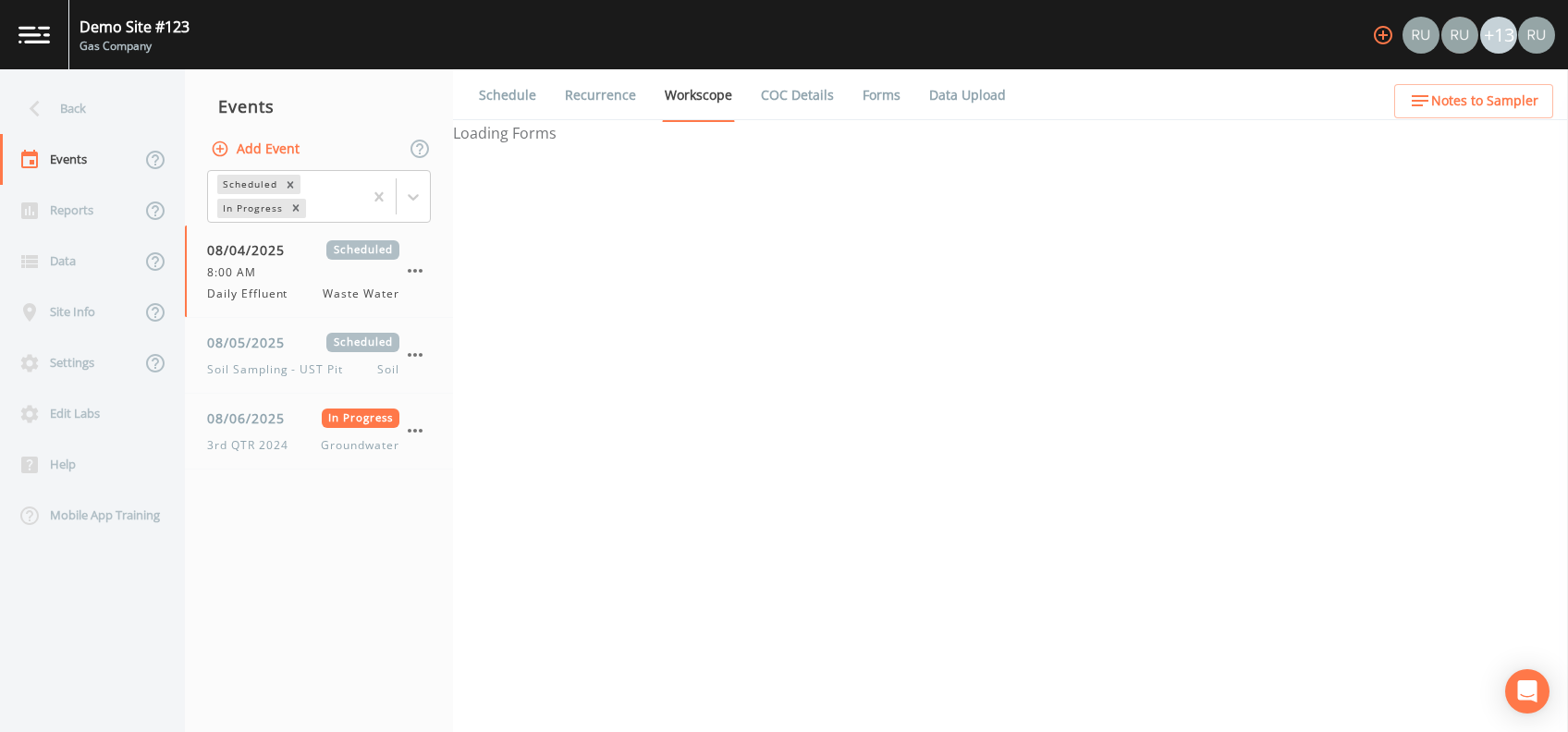 select on "092b3f94-5697-4c94-9891-da161916fdbb" 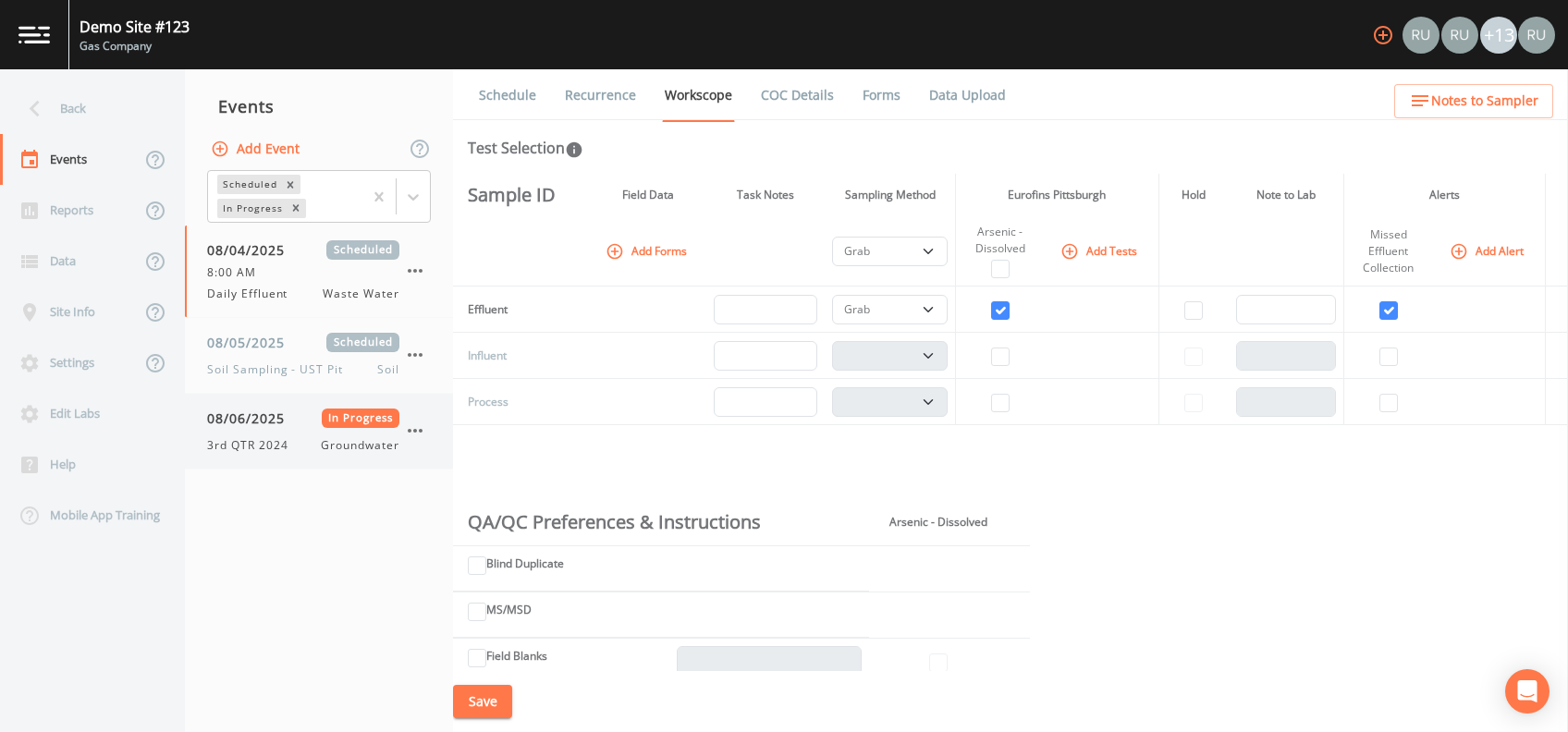 click on "08/06/2025" at bounding box center (252, 418) 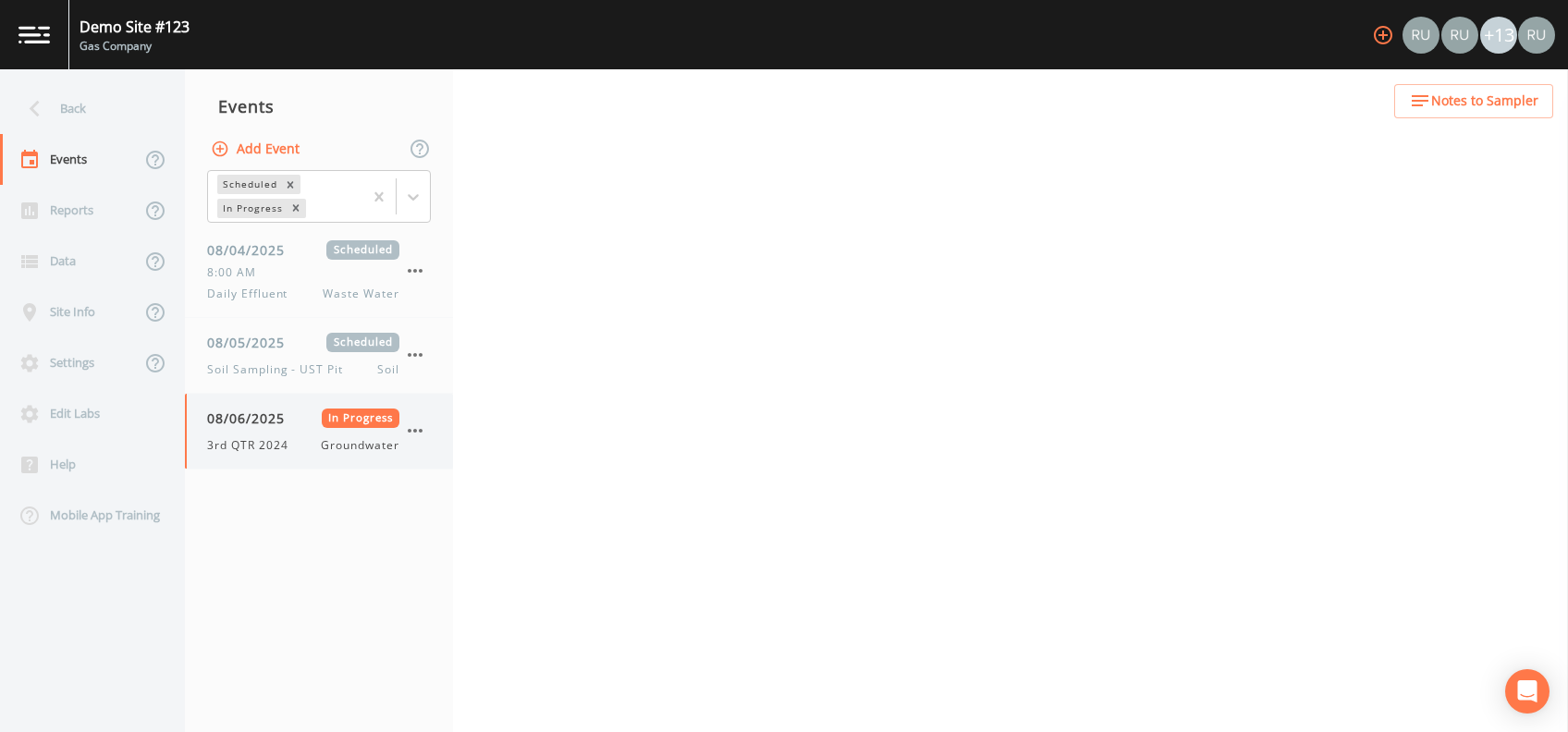 select on "4f082be6-97a7-4f70-a81f-c26a4e896ad7" 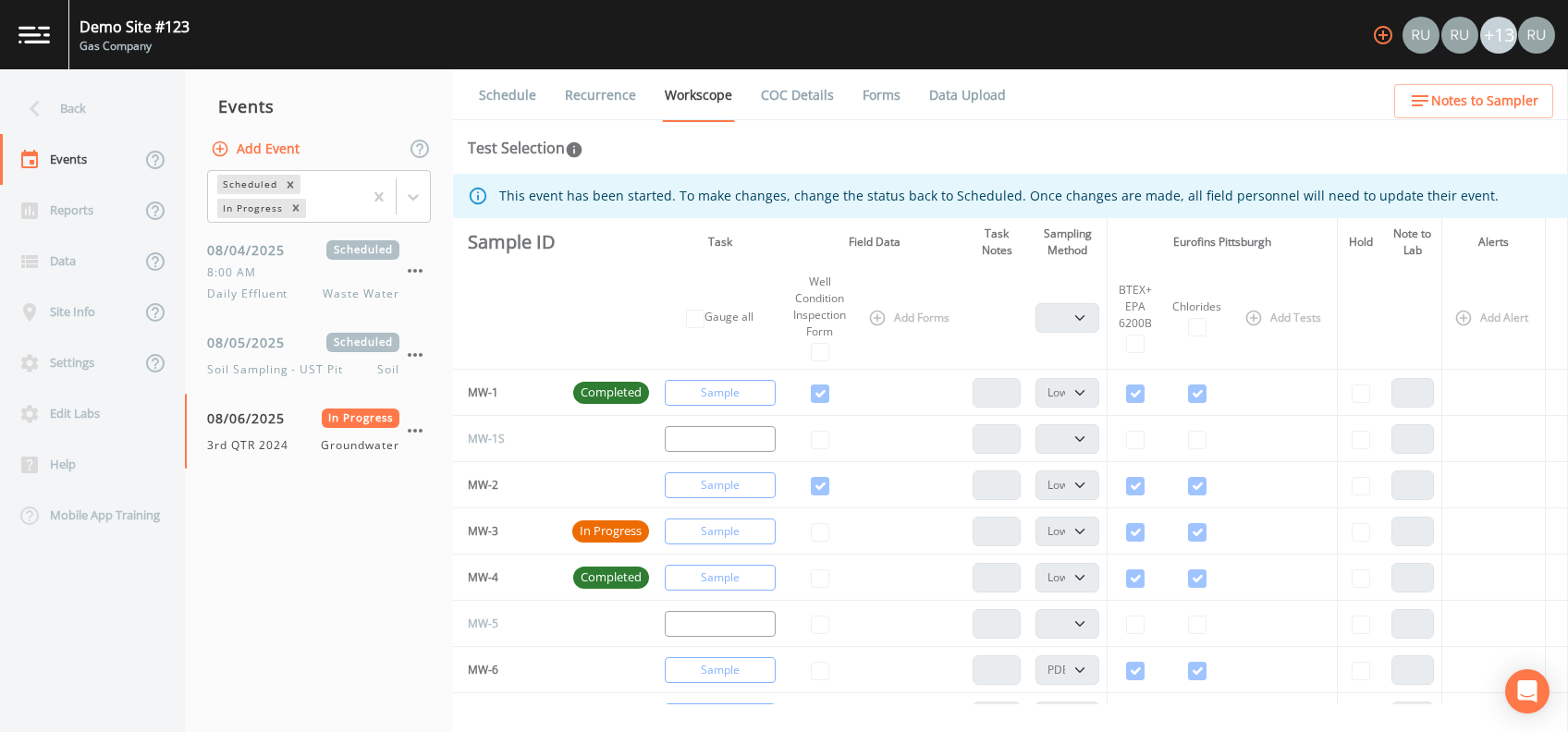click on "Forms" at bounding box center (881, 95) 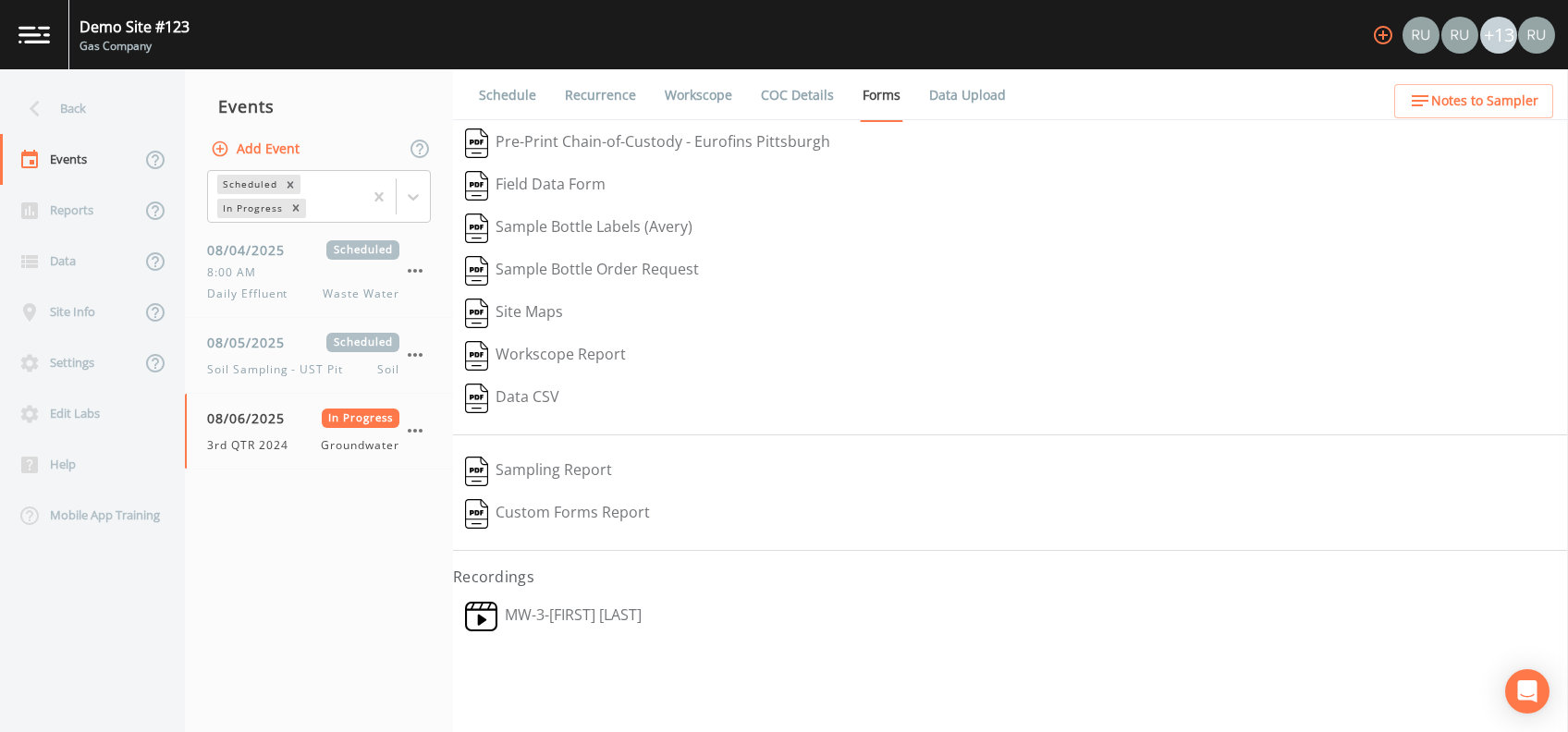 click on "MW-3  -  Mike FRANKLIN" at bounding box center [553, 616] 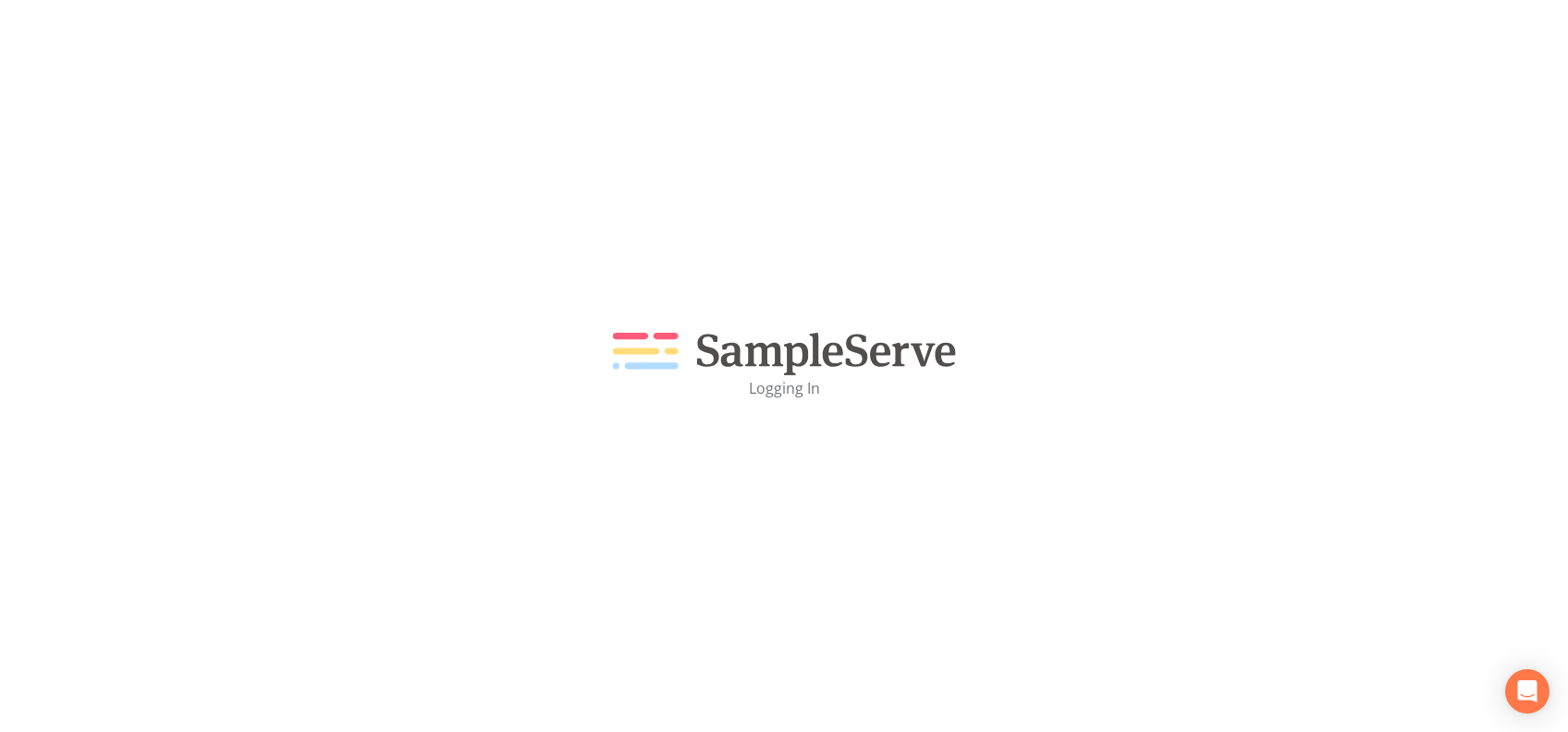 scroll, scrollTop: 0, scrollLeft: 0, axis: both 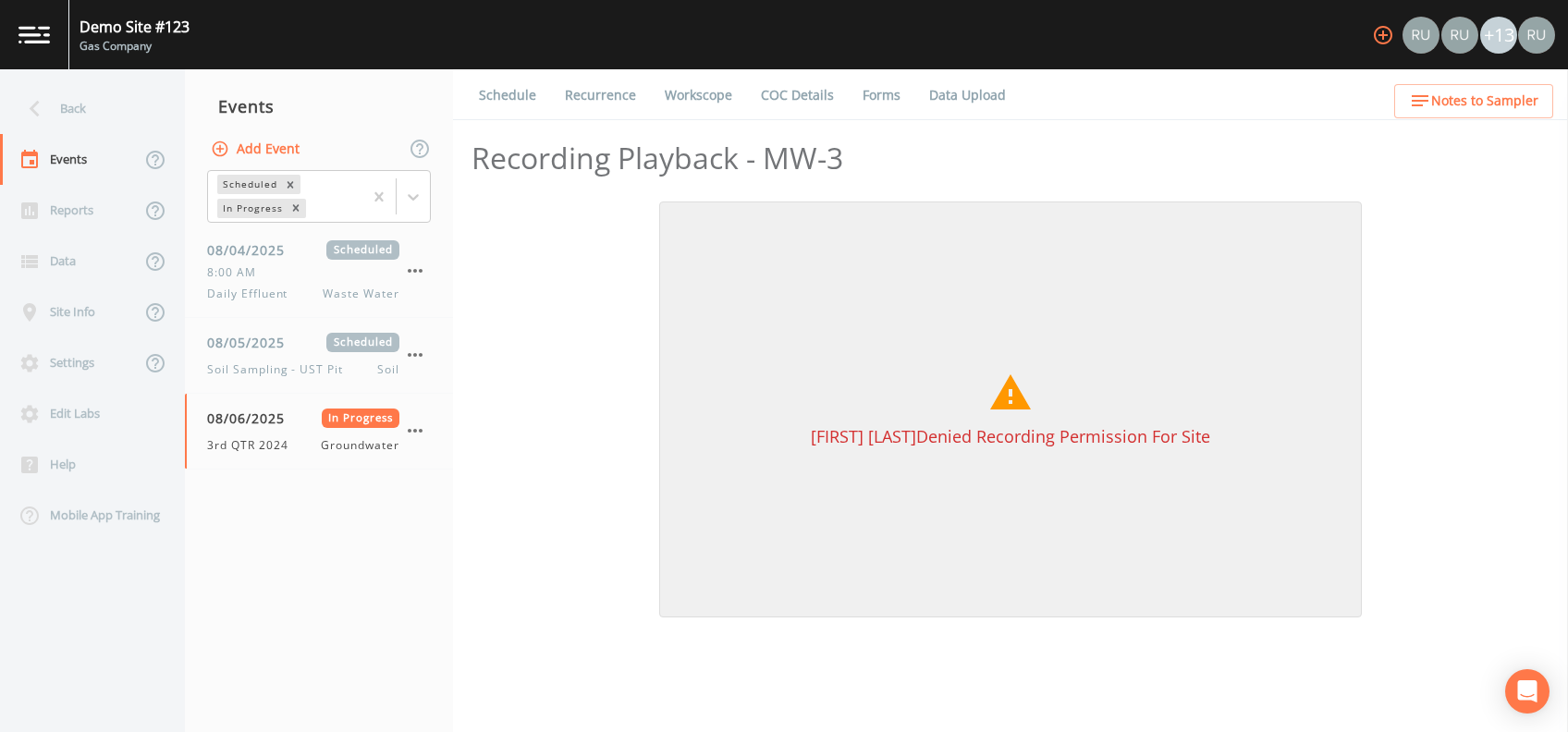 click 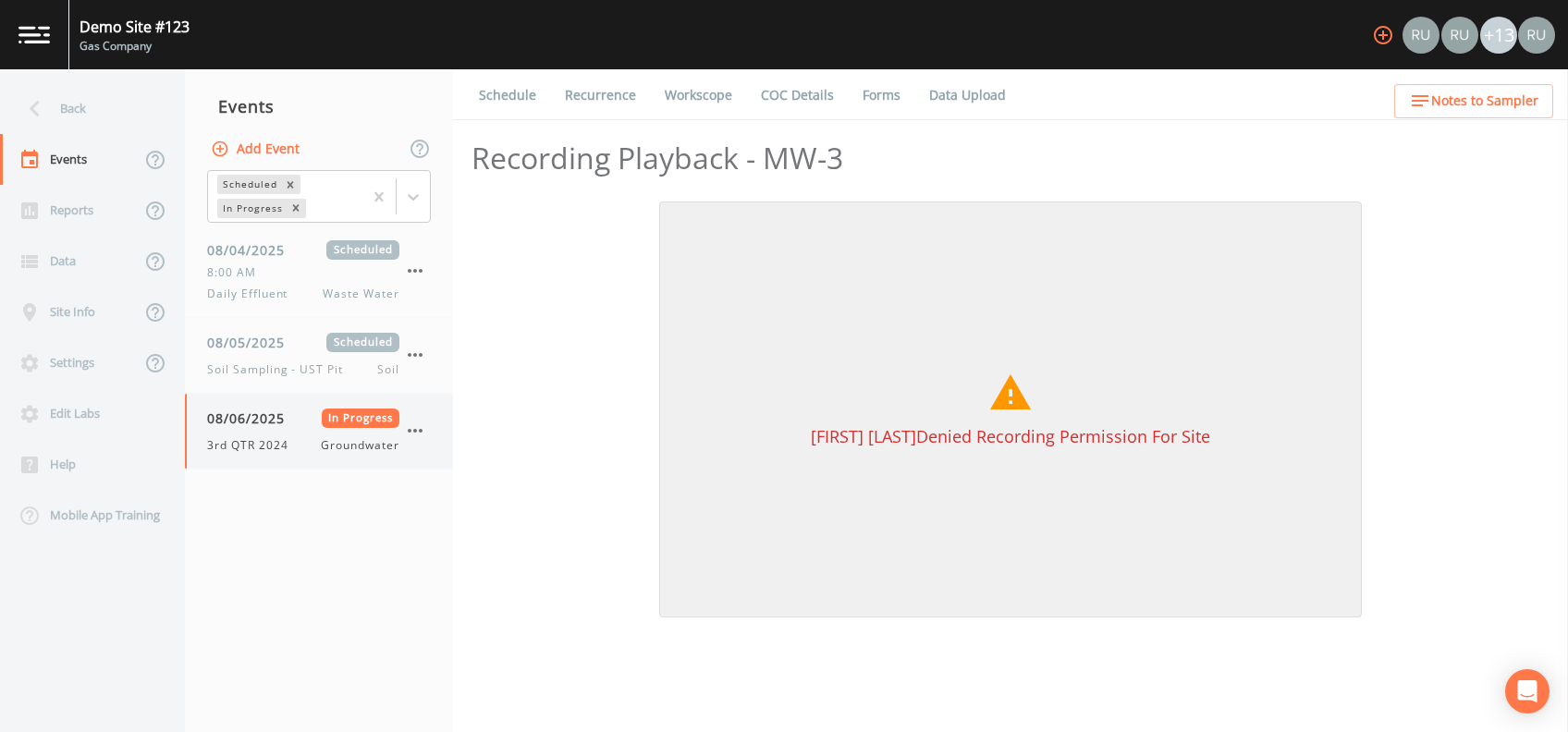 click on "08/06/2025" at bounding box center (252, 418) 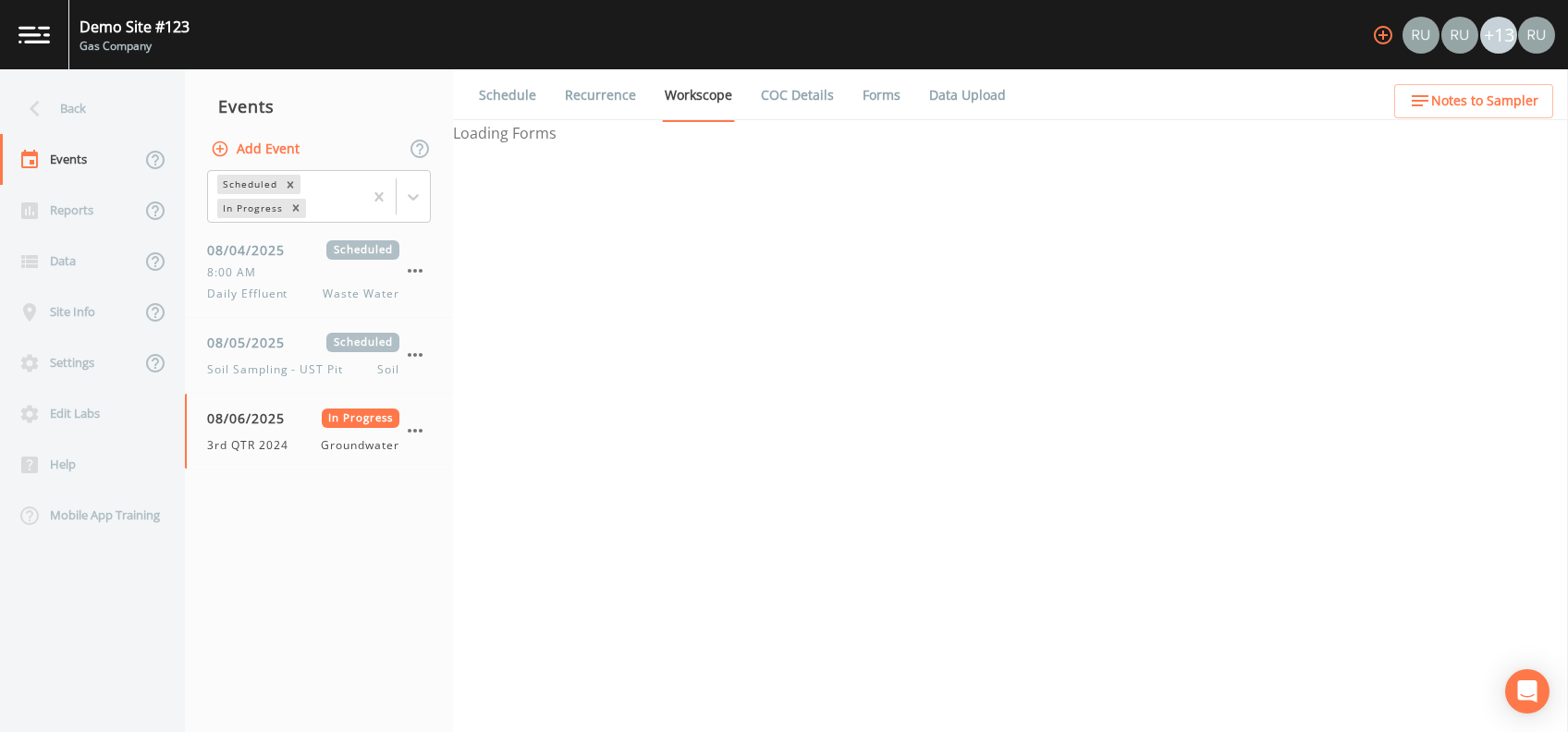 select on "4f082be6-97a7-4f70-a81f-c26a4e896ad7" 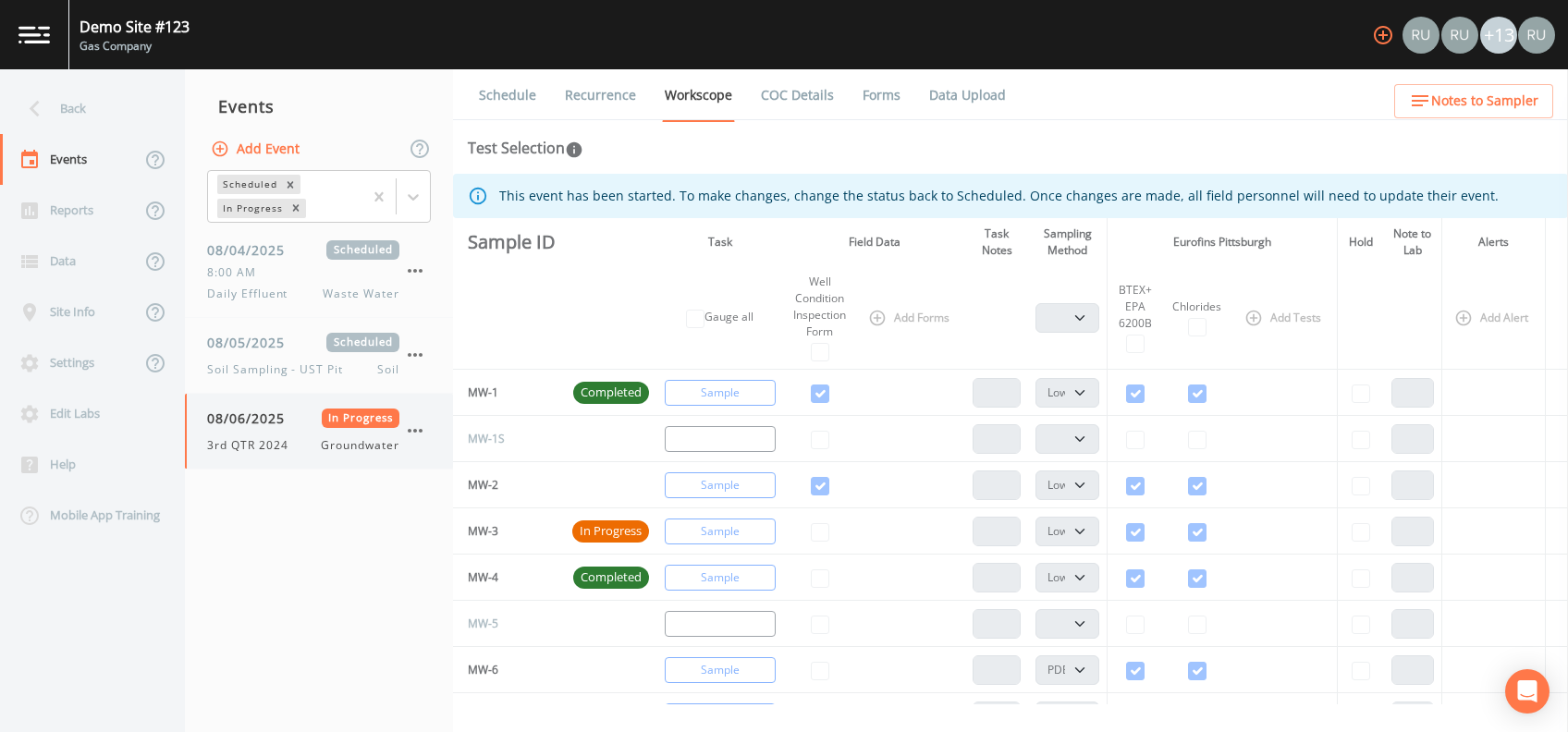 click on "08/06/2025" at bounding box center (252, 418) 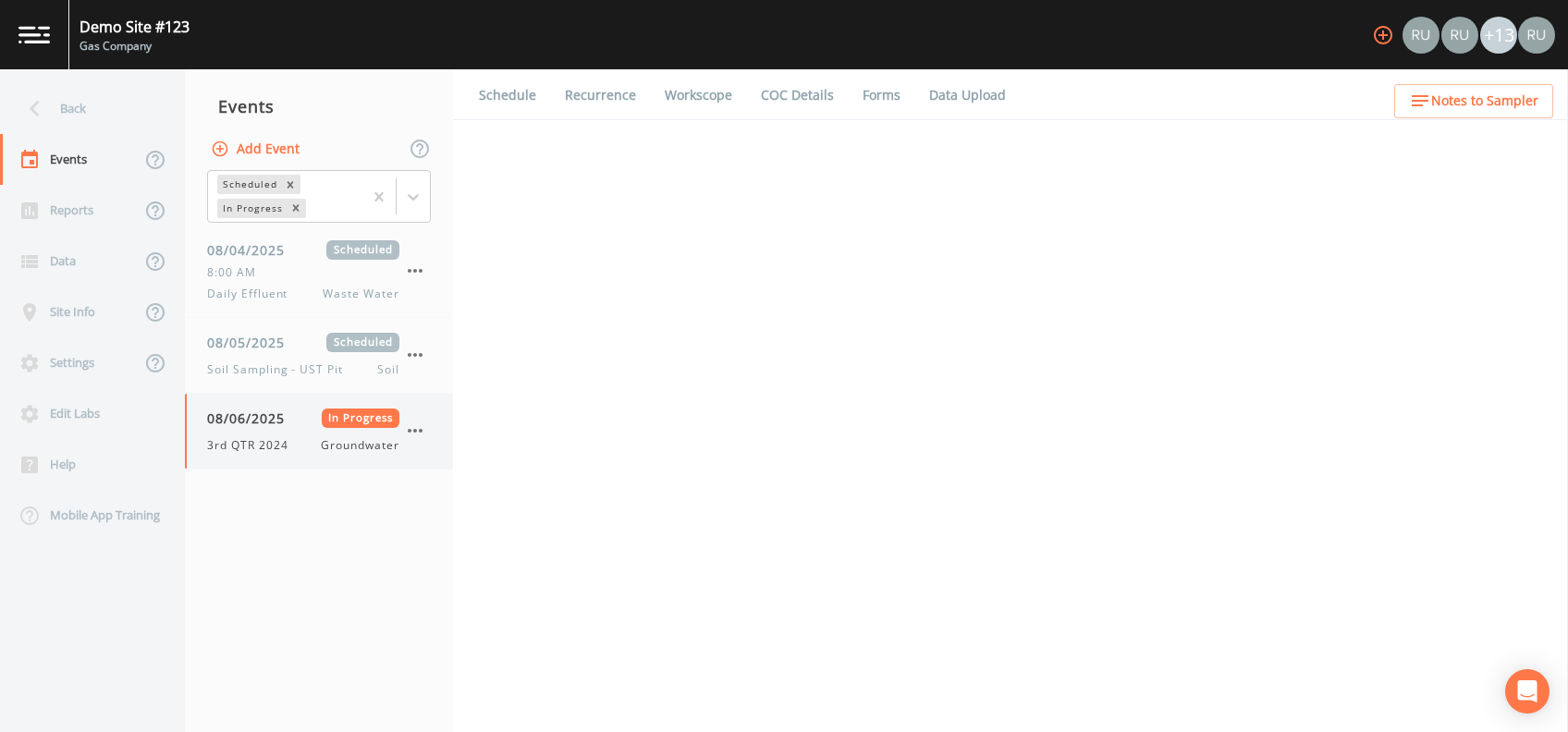 select on "4f082be6-97a7-4f70-a81f-c26a4e896ad7" 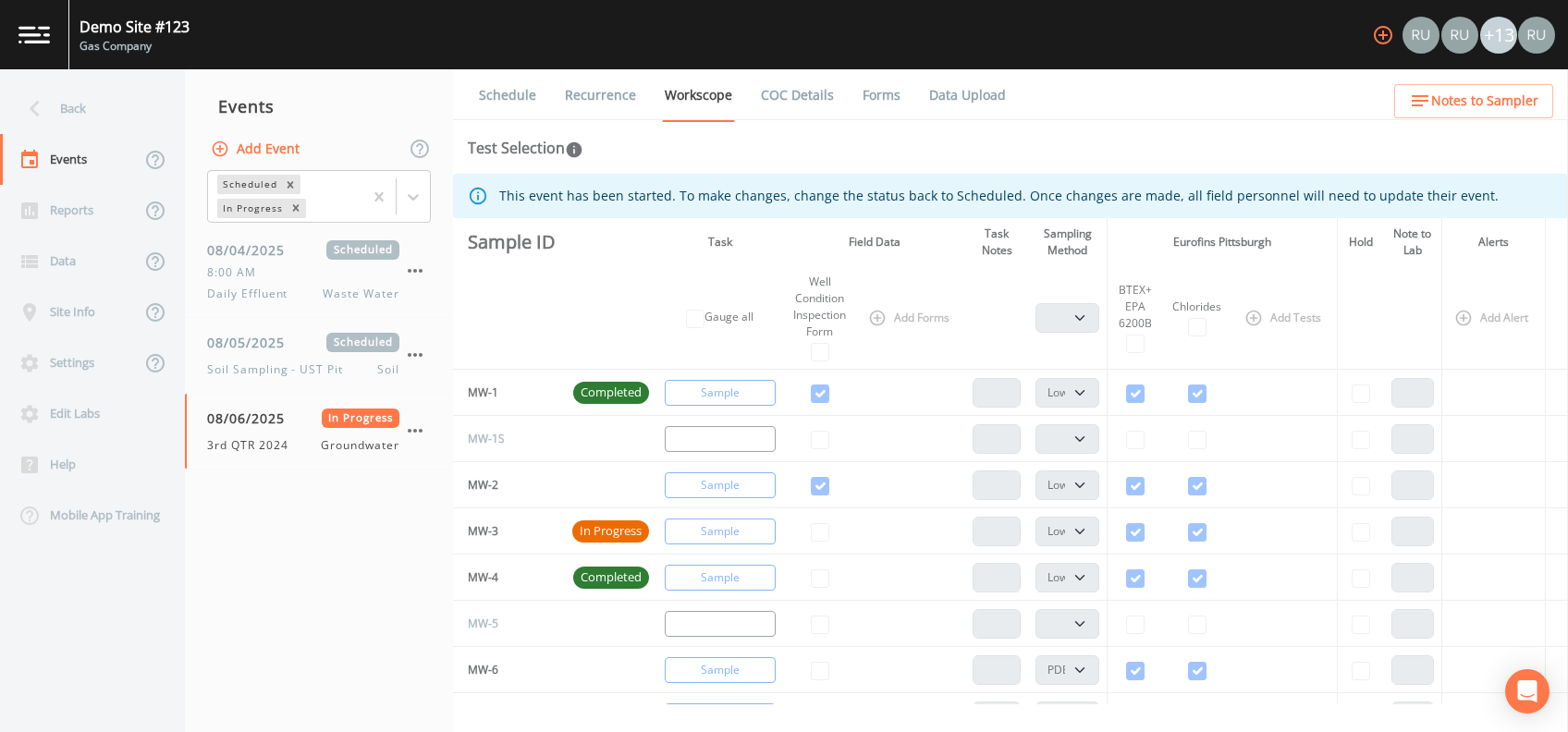 click on "Forms" at bounding box center (881, 95) 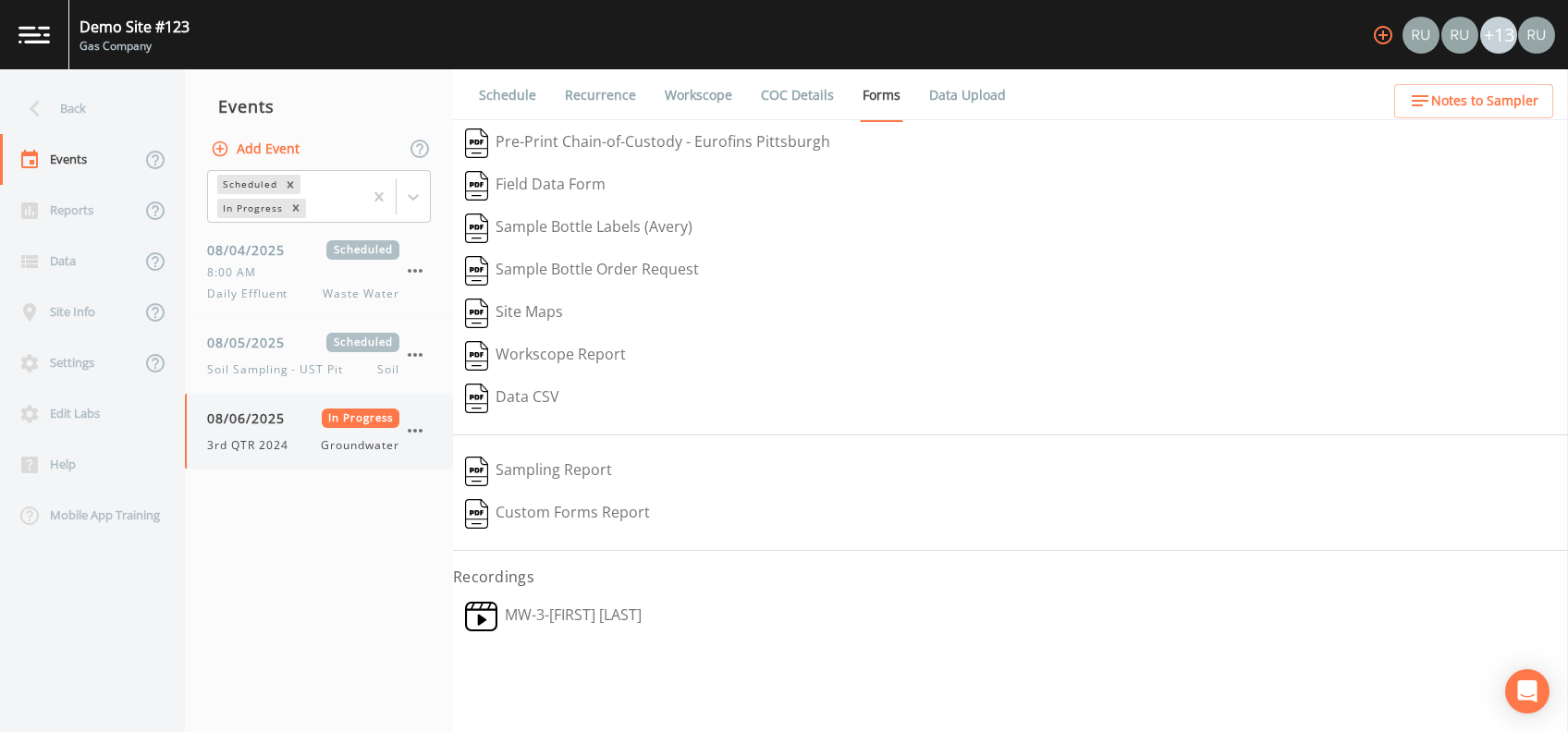 click on "08/06/2025 In Progress 3rd QTR 2024 Groundwater" at bounding box center (319, 431) 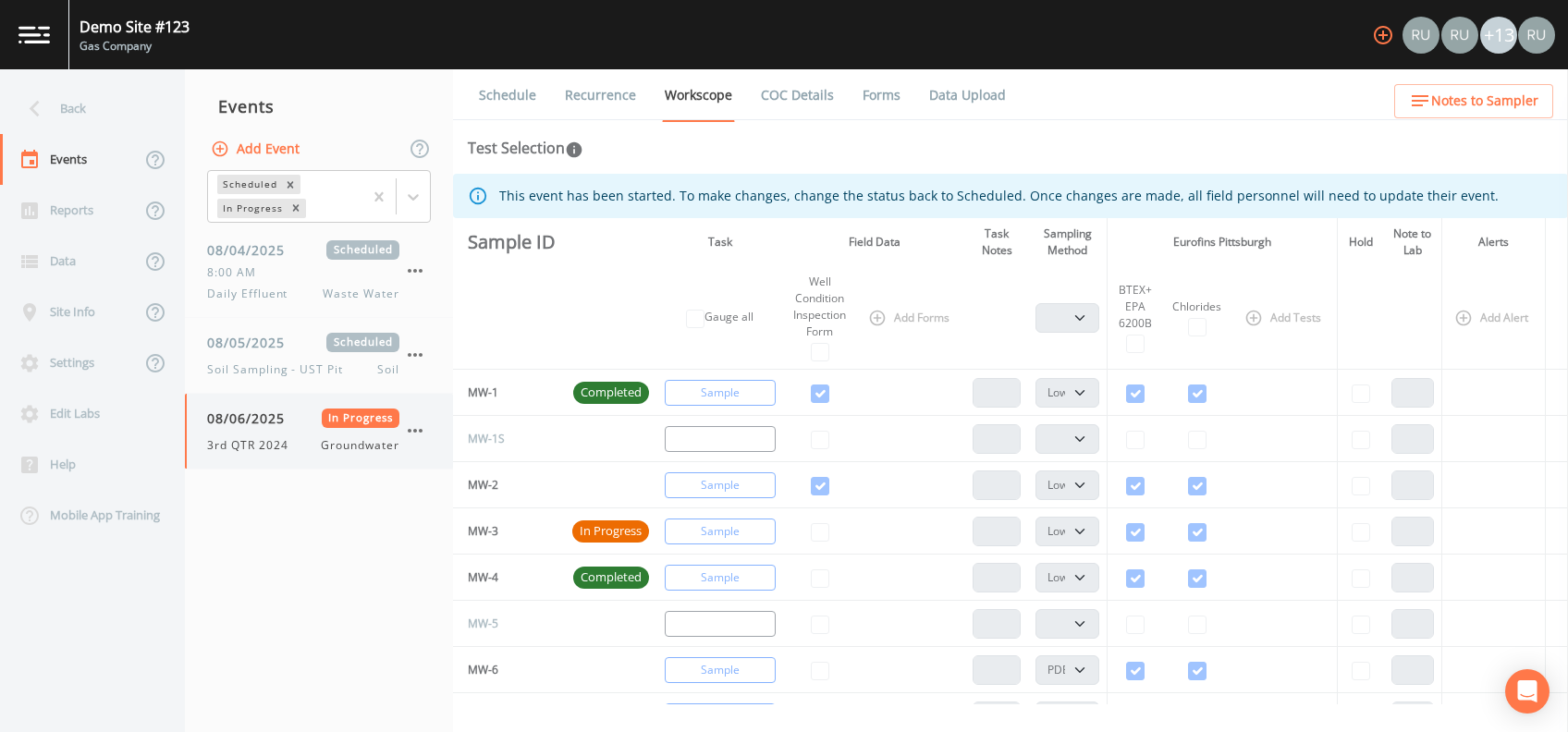 click on "08/06/2025 In Progress 3rd QTR 2024 Groundwater" at bounding box center [303, 431] 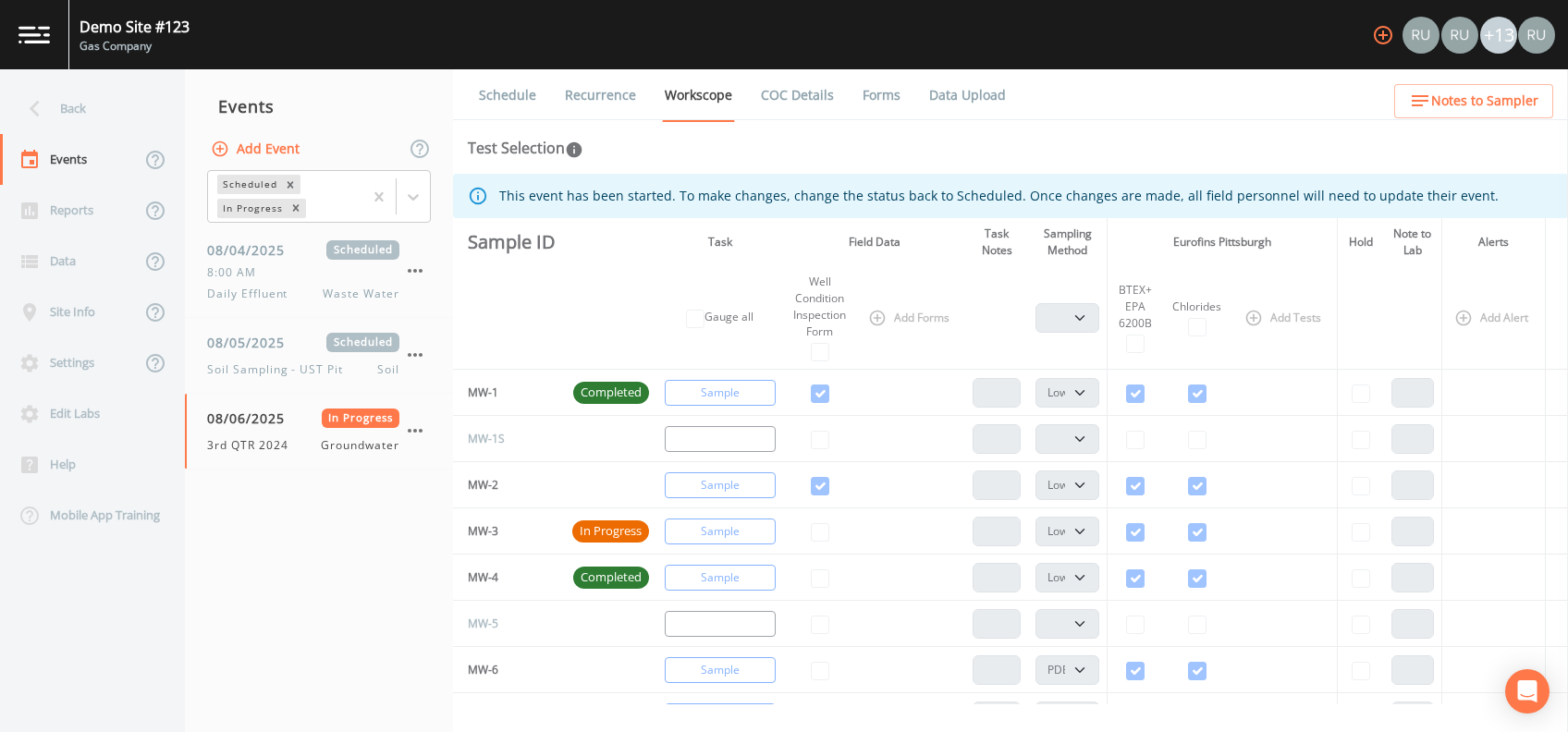 click on "Forms" at bounding box center (881, 95) 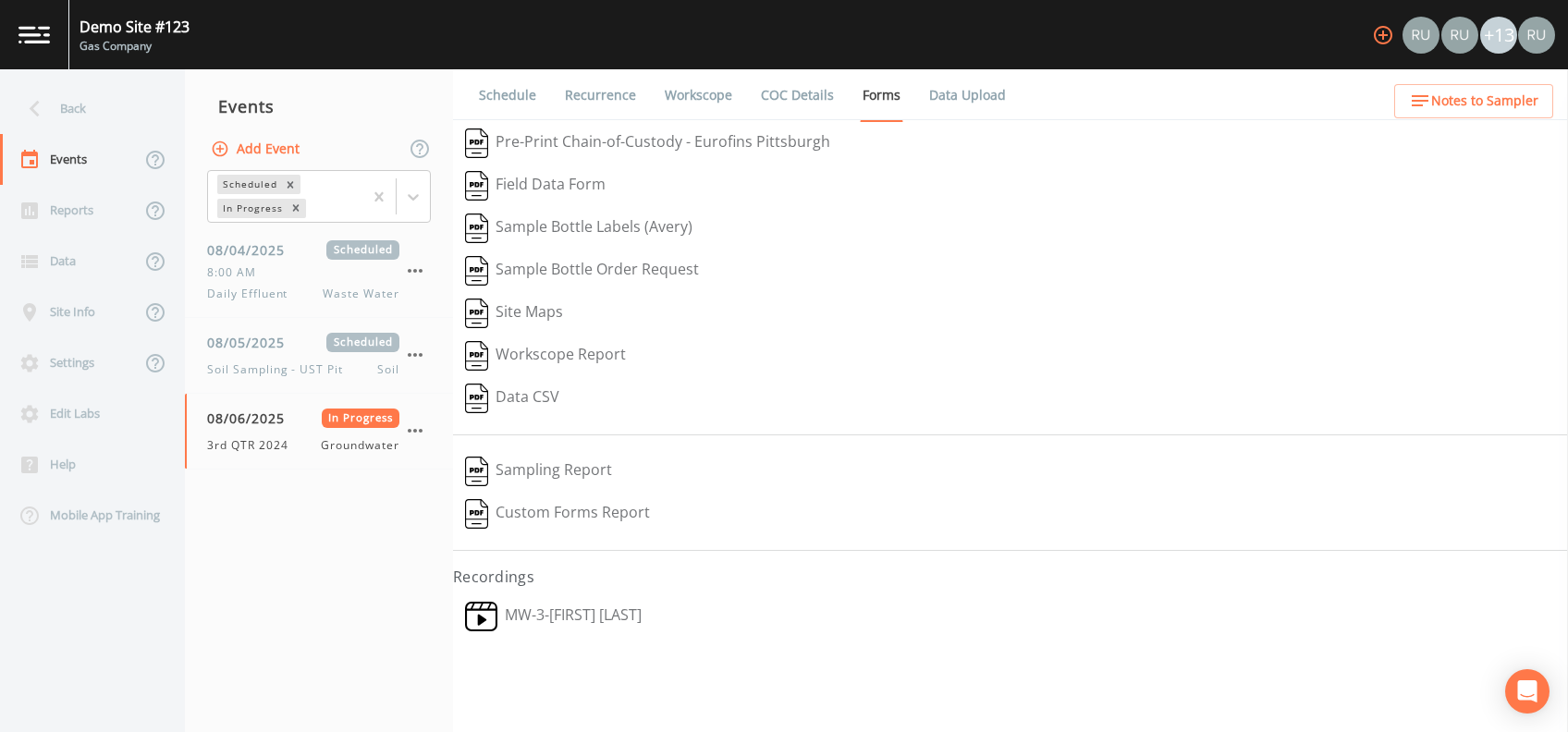 click on "Events Add Event Scheduled In Progress 08/04/2025 Scheduled 8:00 AM Daily Effluent Waste Water 08/05/2025 Scheduled Soil Sampling - UST Pit Soil 08/06/2025 In Progress 3rd QTR 2024 Groundwater" at bounding box center (319, 400) 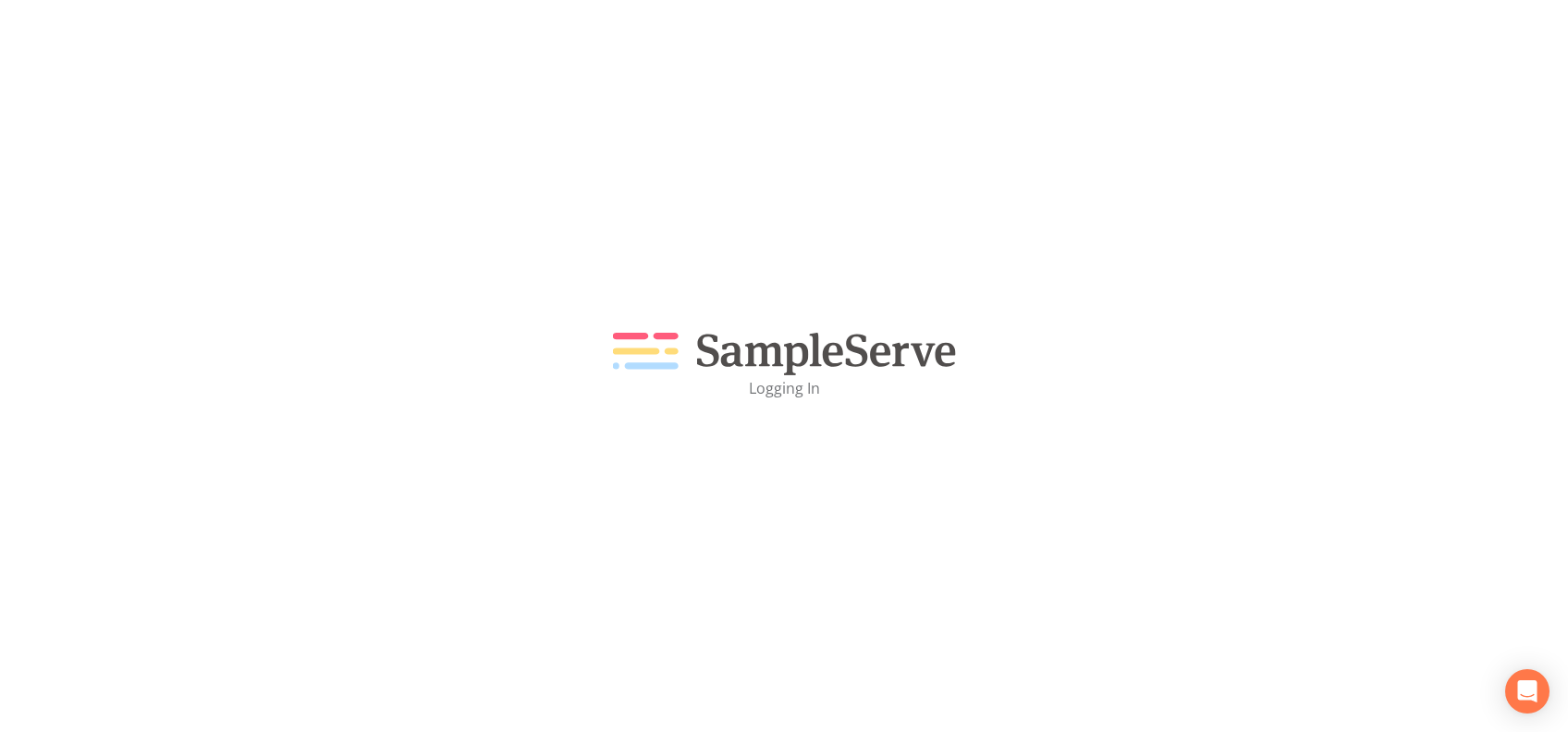 scroll, scrollTop: 0, scrollLeft: 0, axis: both 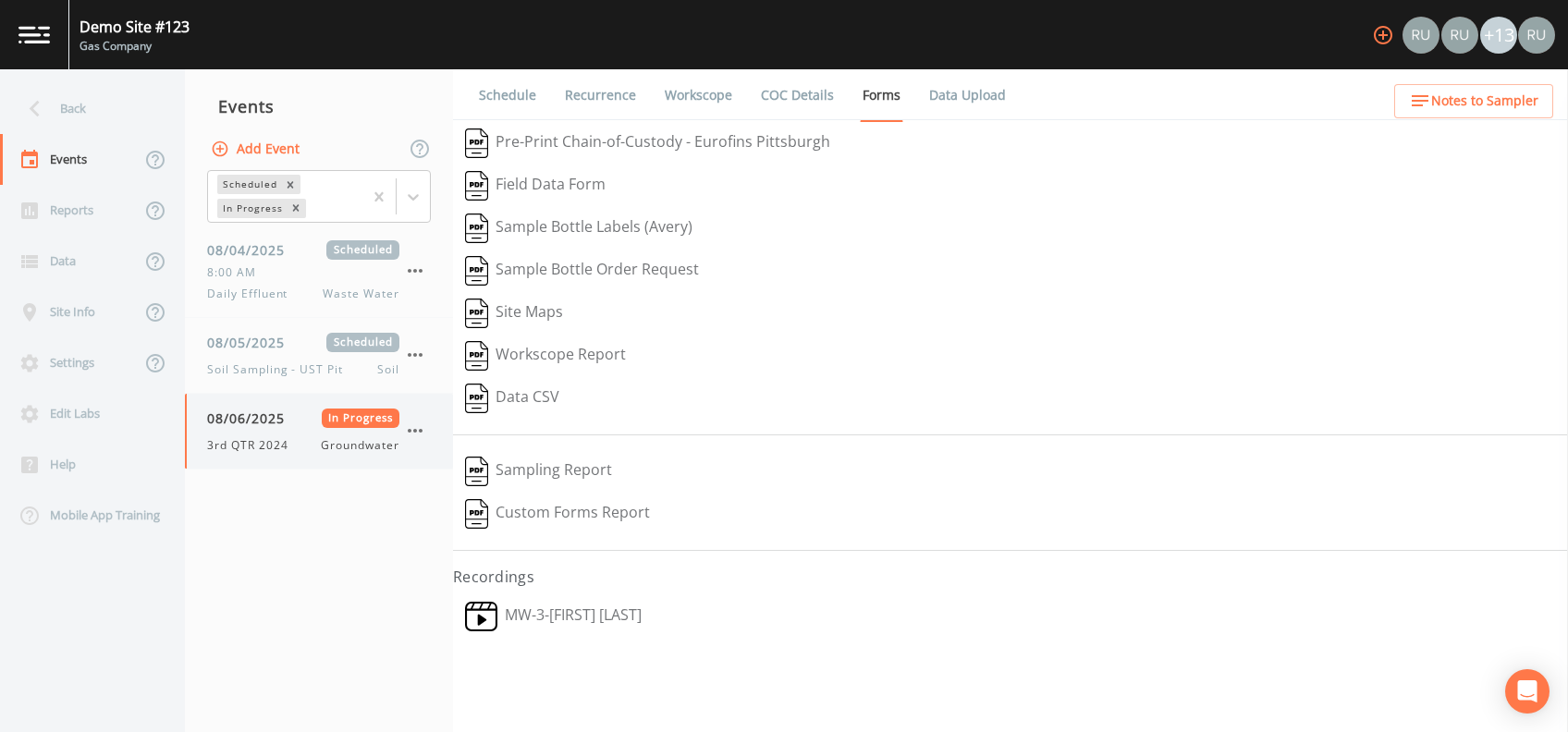 click on "08/06/2025" at bounding box center [252, 418] 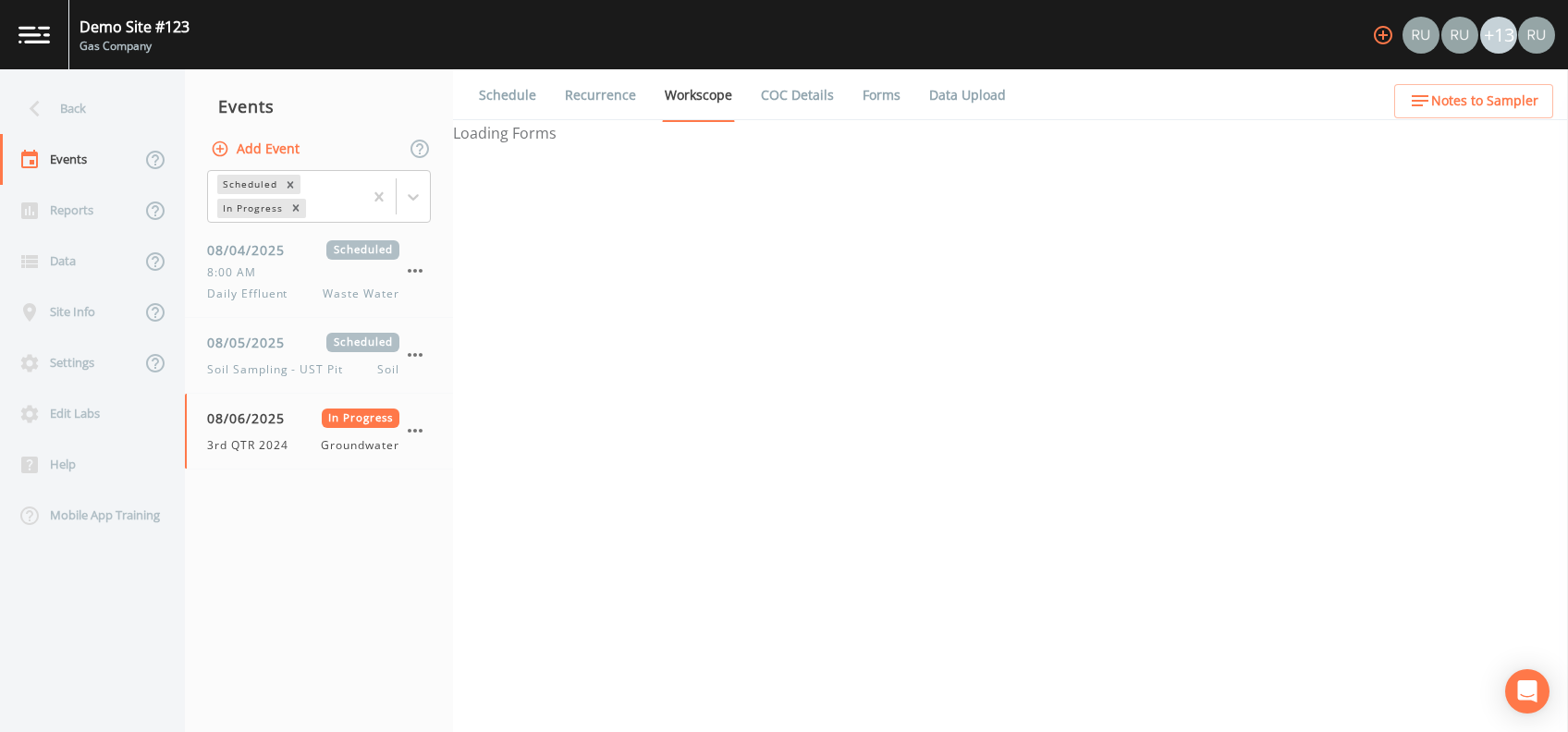 select on "4f082be6-97a7-4f70-a81f-c26a4e896ad7" 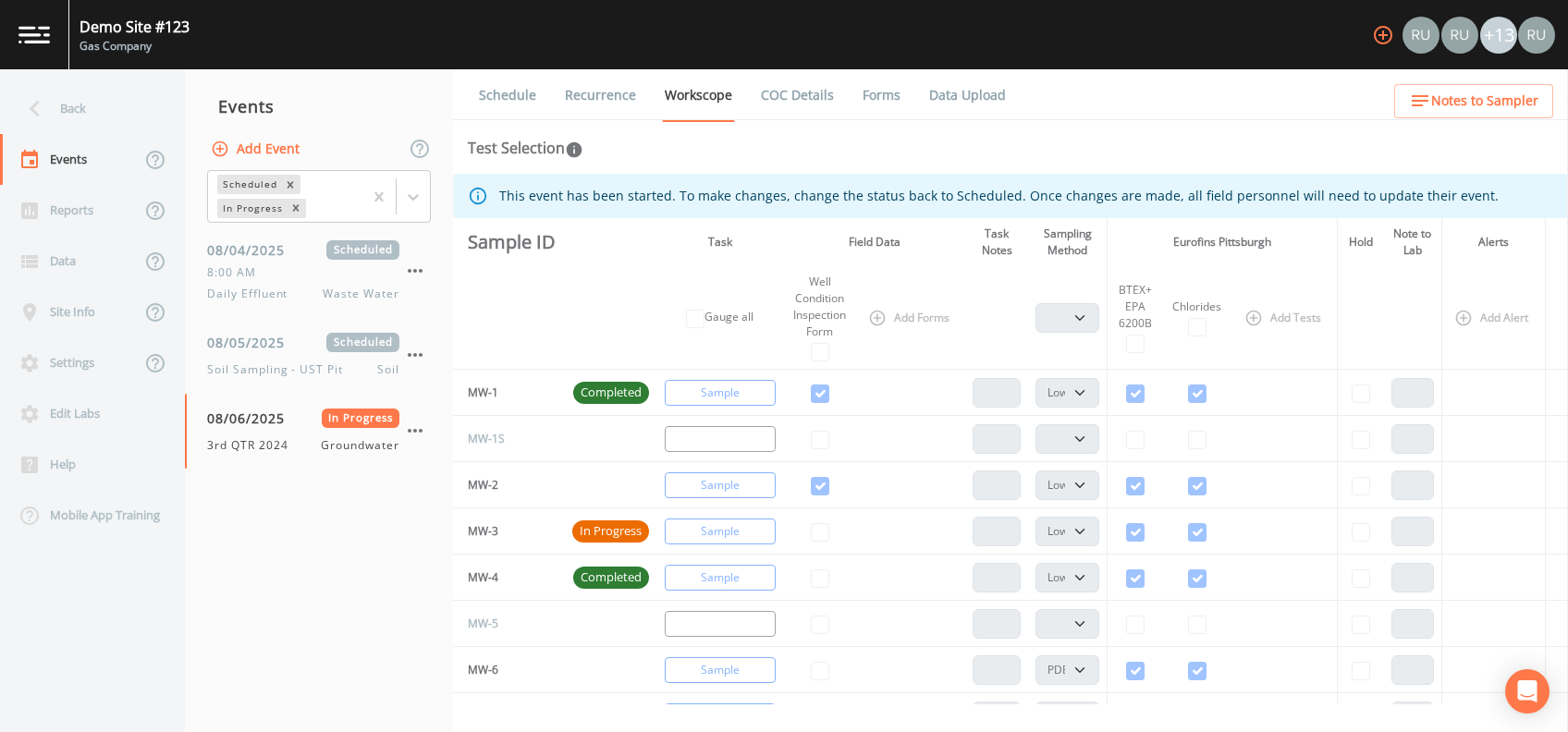 click on "Forms" at bounding box center (881, 95) 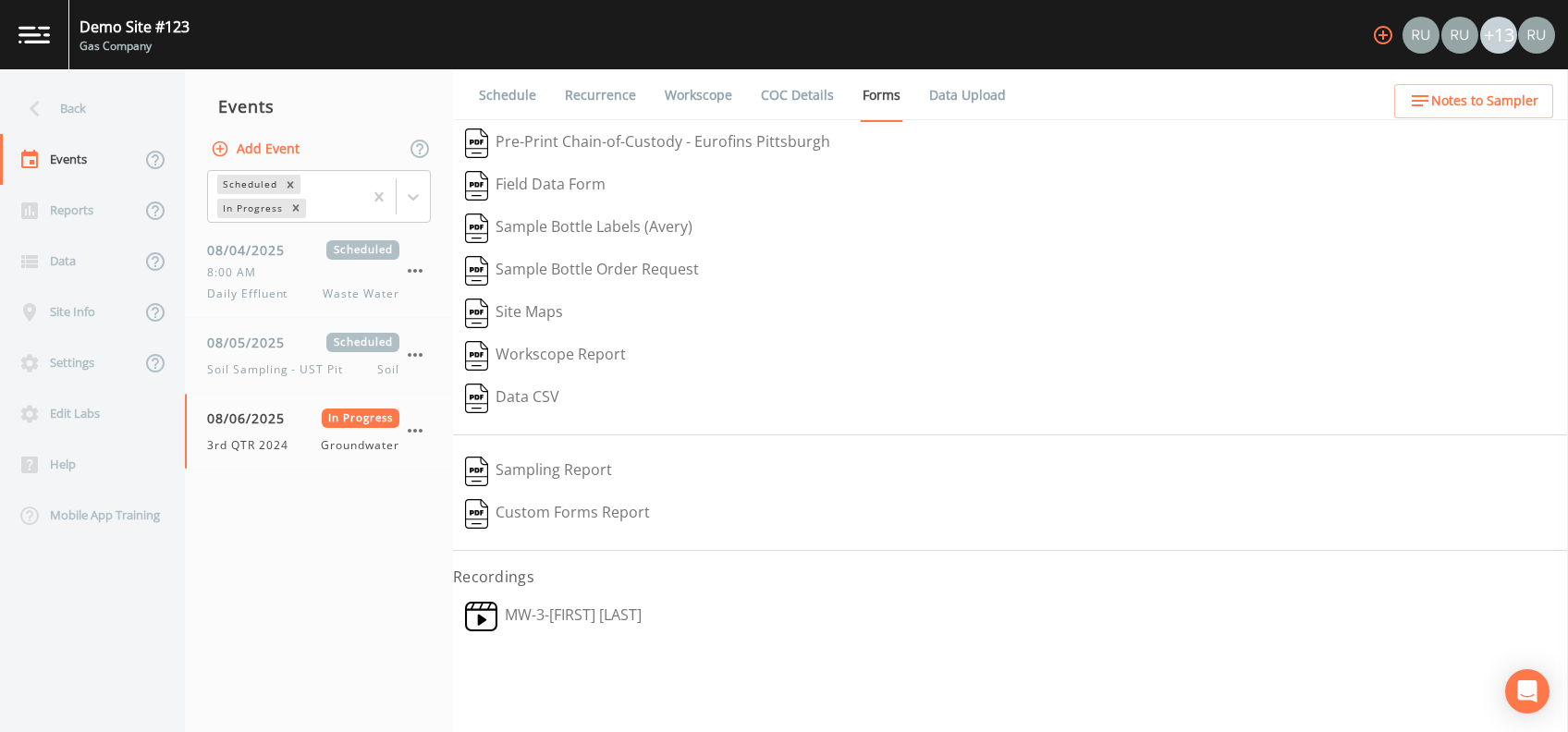 click on "MW-3  -  Mike FRANKLIN" at bounding box center (553, 616) 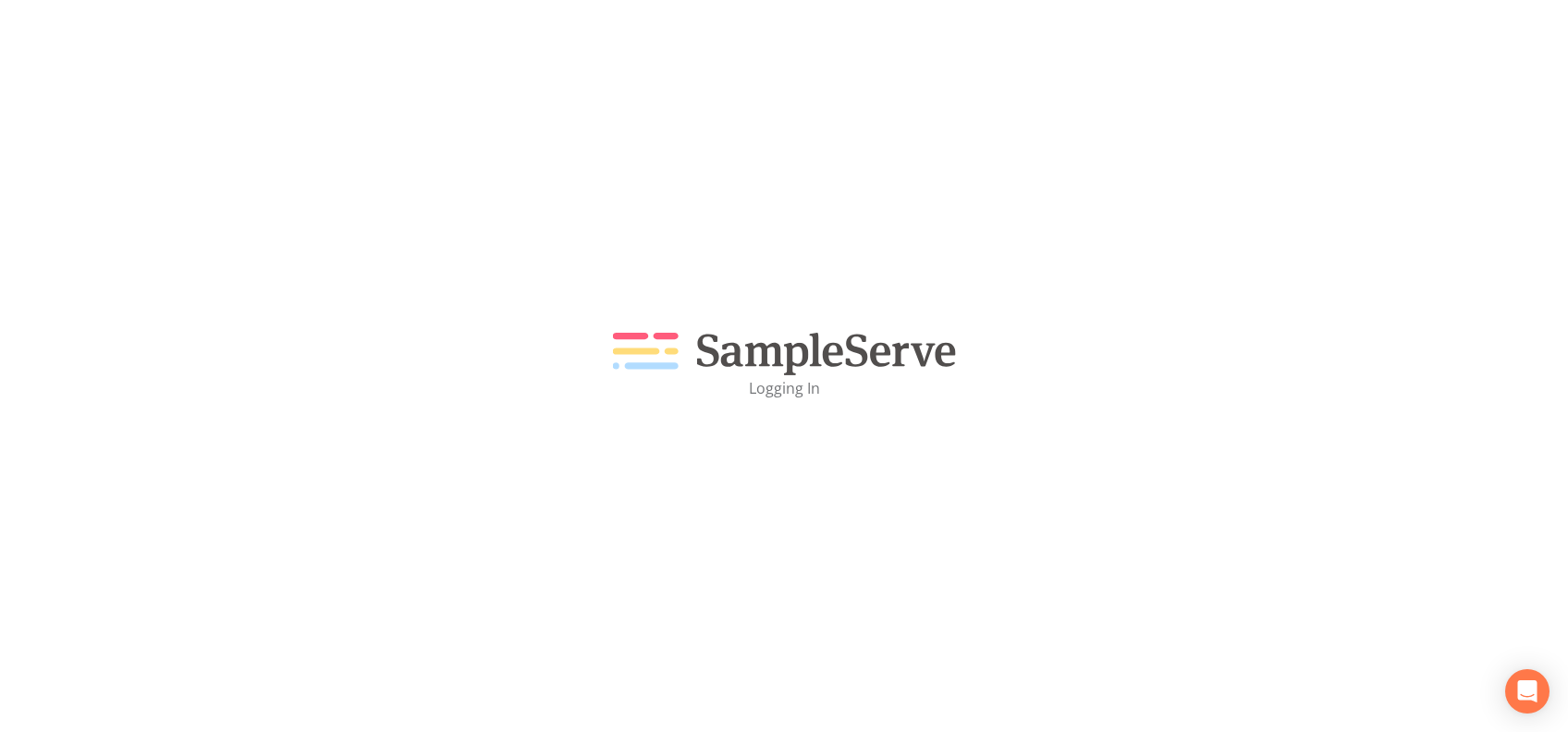 scroll, scrollTop: 0, scrollLeft: 0, axis: both 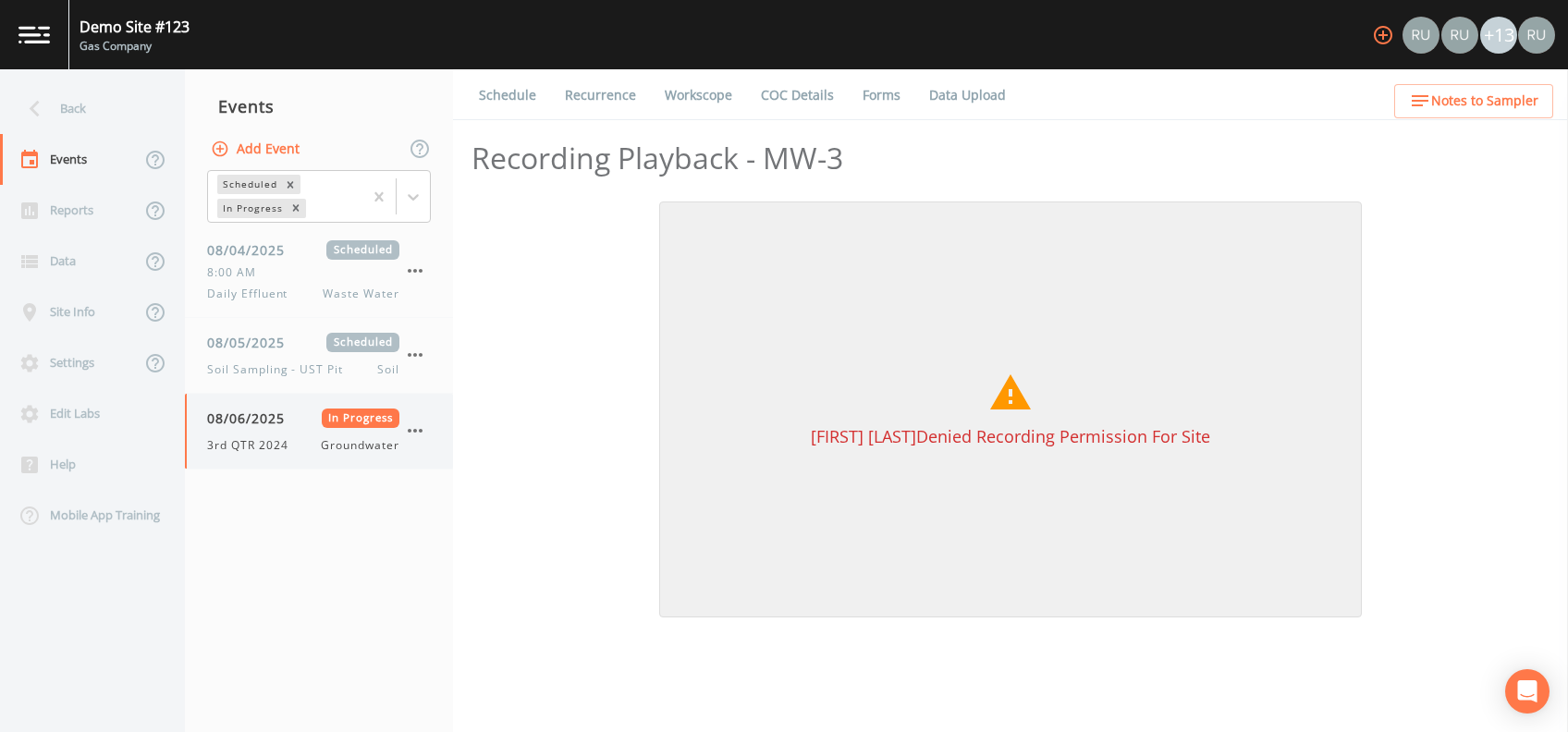 click on "08/06/2025 In Progress 3rd QTR 2024 Groundwater" at bounding box center (303, 431) 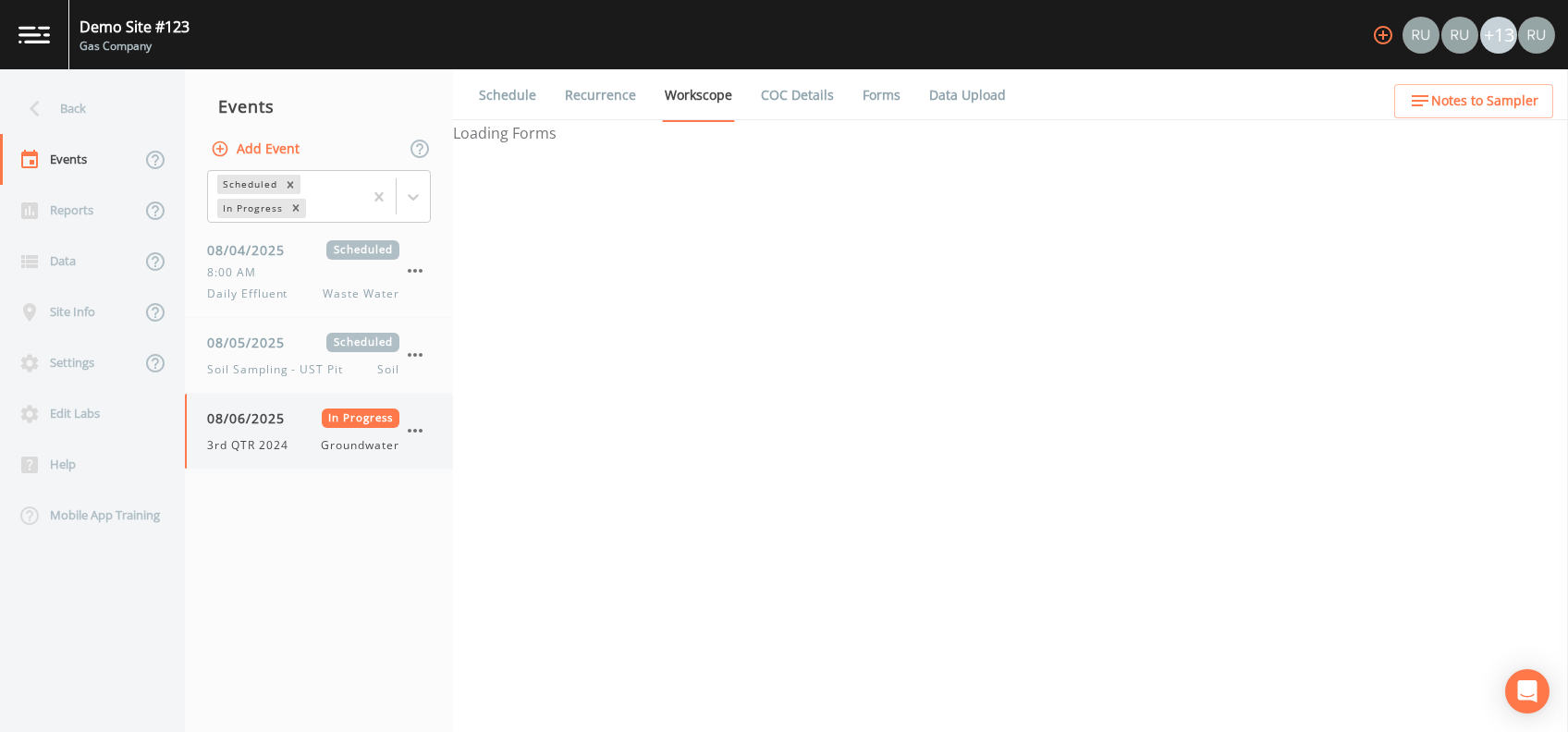 select on "4f082be6-97a7-4f70-a81f-c26a4e896ad7" 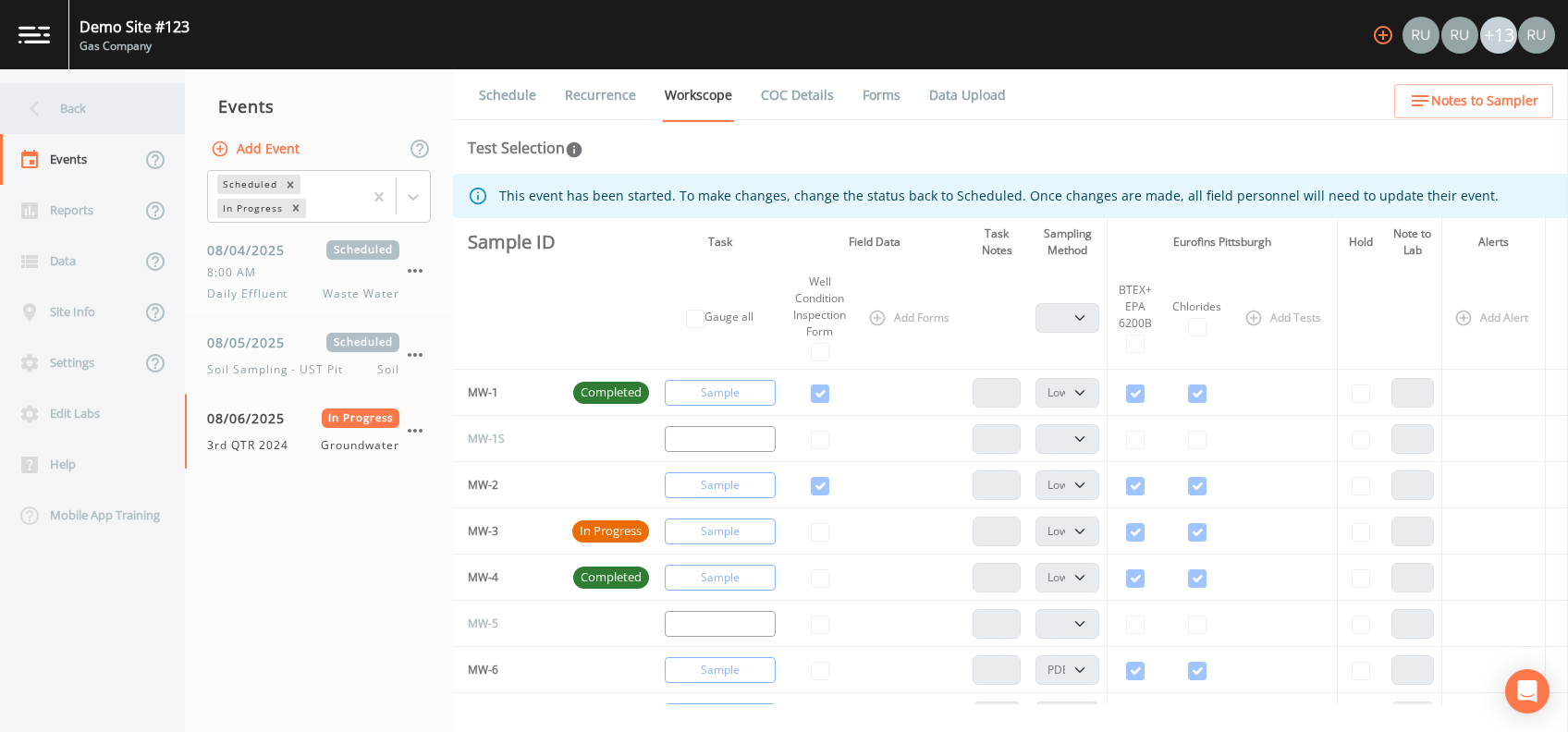 click on "Back" at bounding box center (83, 108) 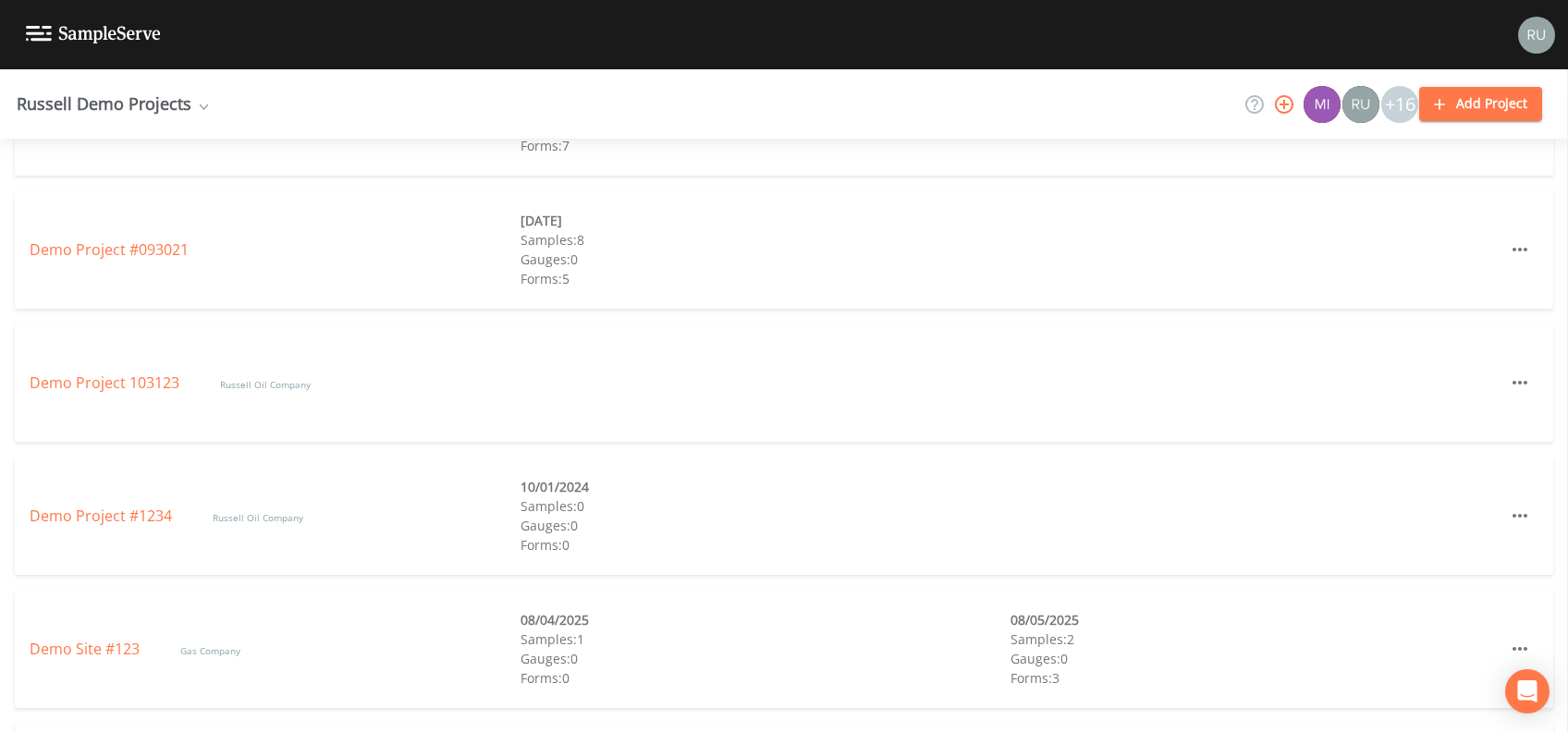scroll, scrollTop: 1059, scrollLeft: 0, axis: vertical 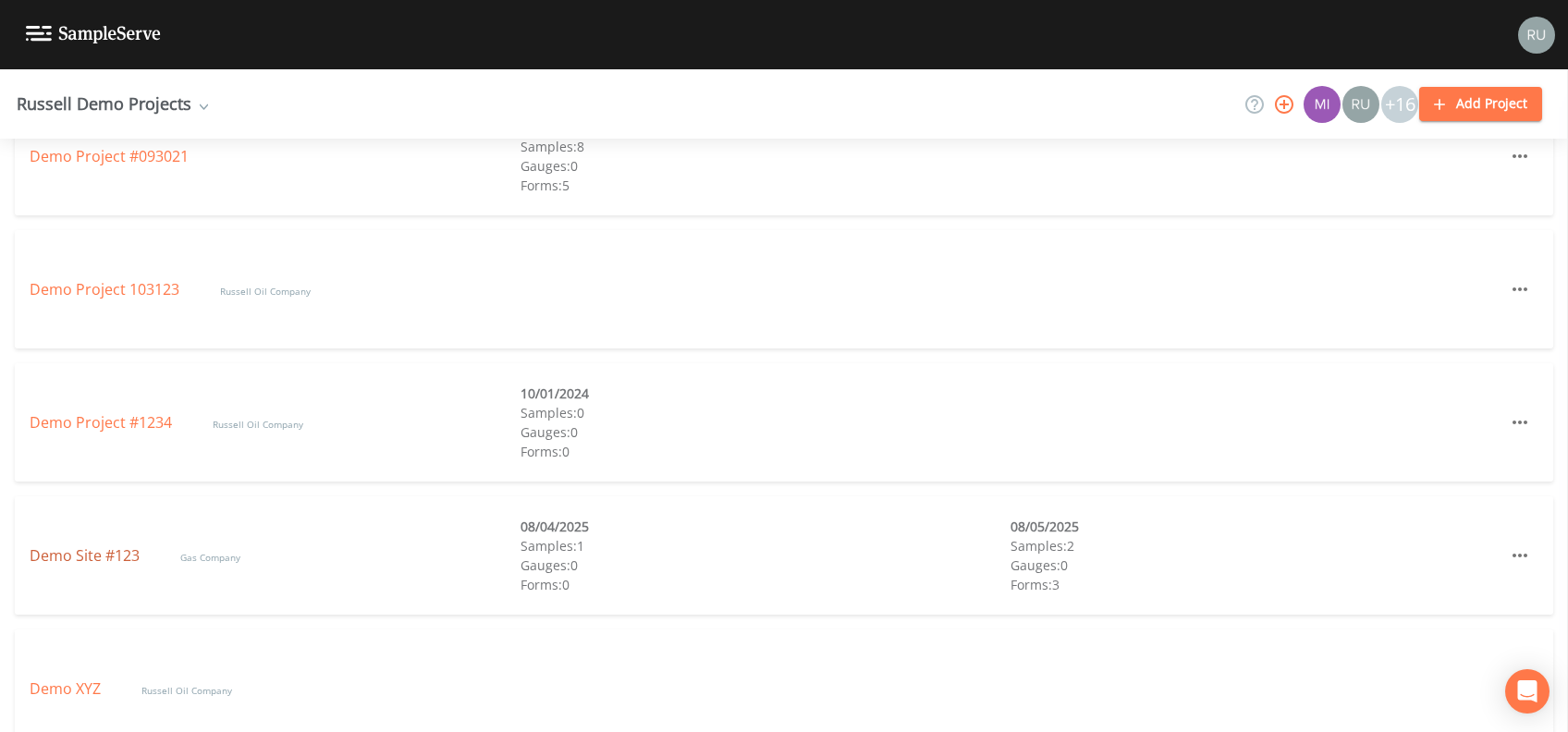 click on "Demo Site #123" at bounding box center [86, 555] 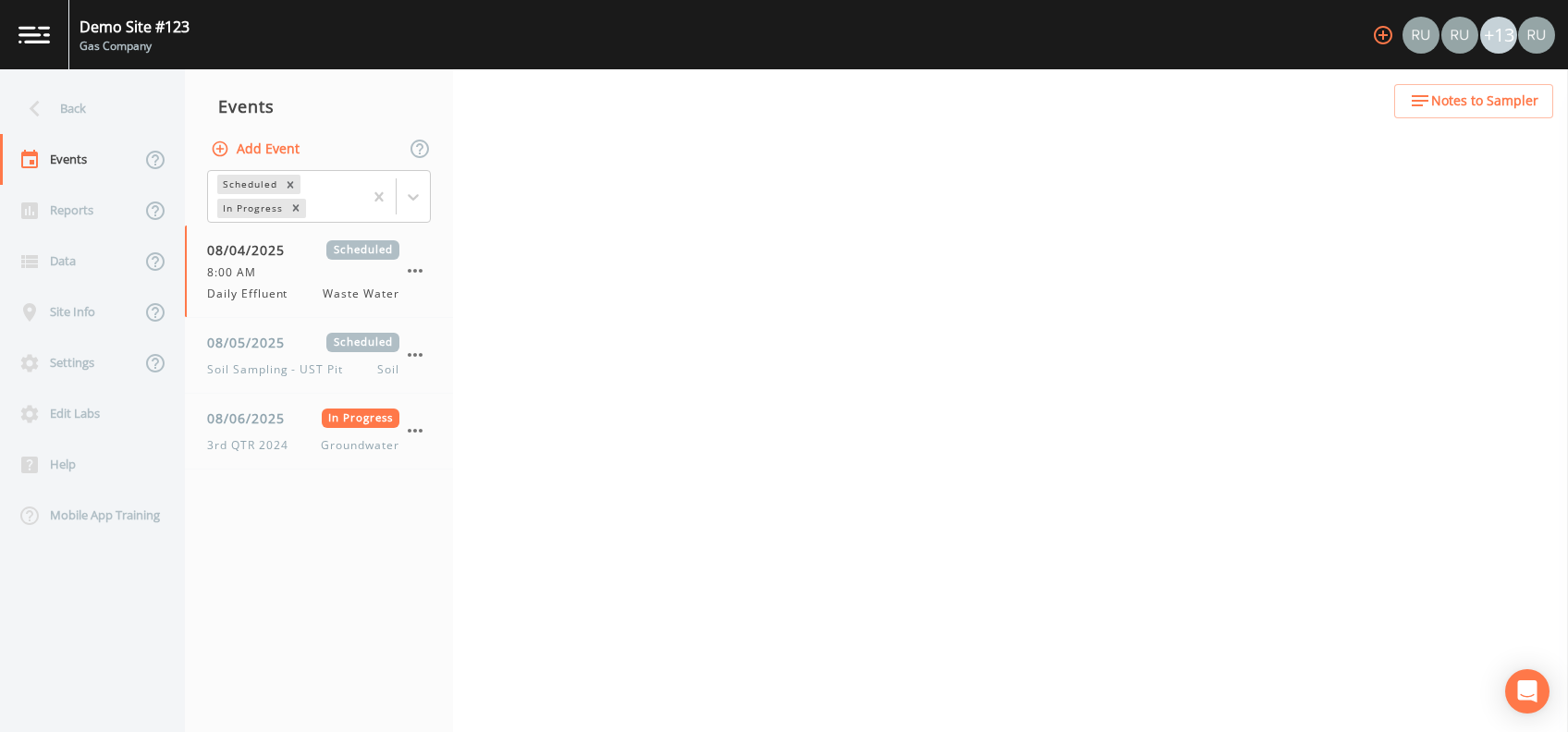select on "092b3f94-5697-4c94-9891-da161916fdbb" 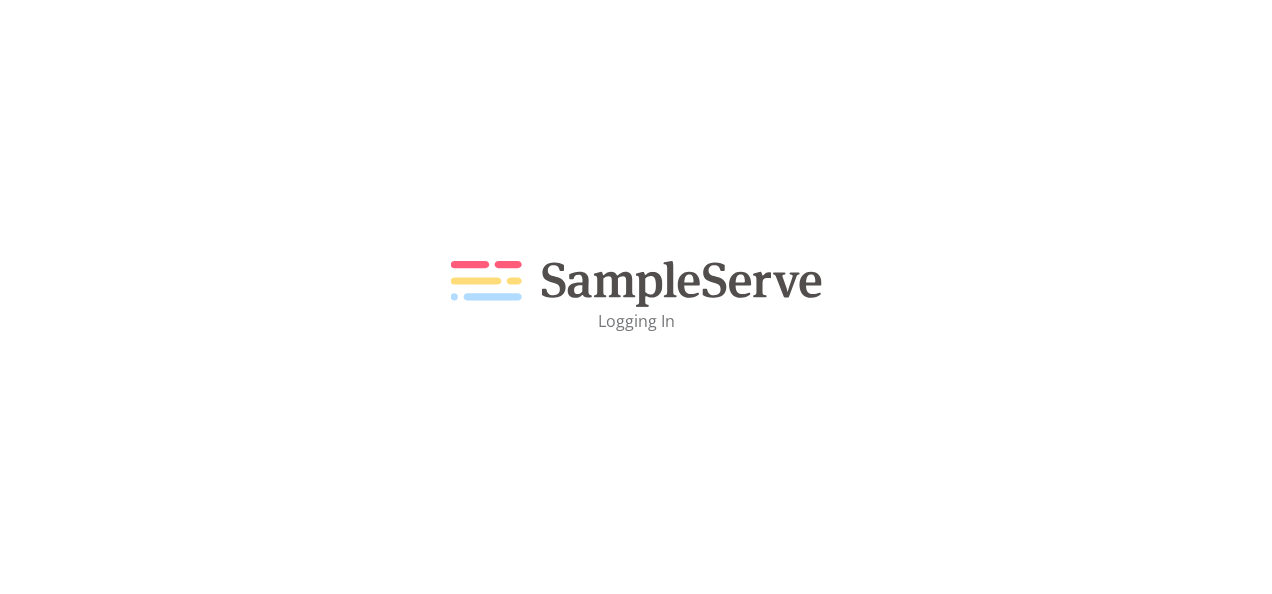 scroll, scrollTop: 0, scrollLeft: 0, axis: both 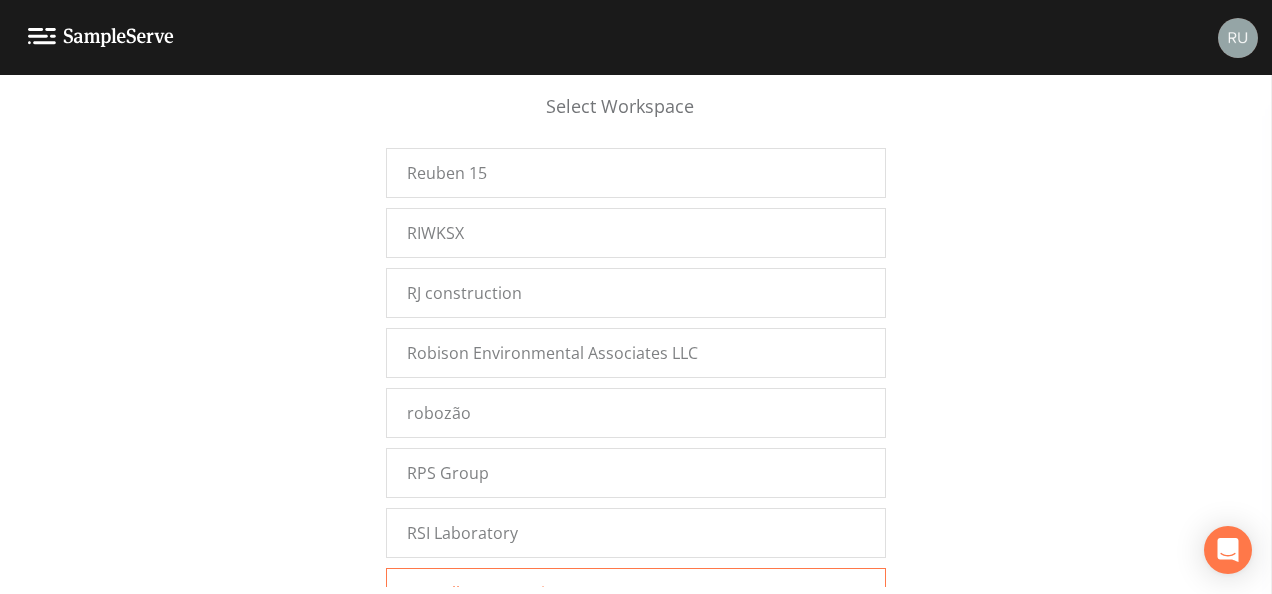 click on "Russell Demo Projects" at bounding box center [636, 593] 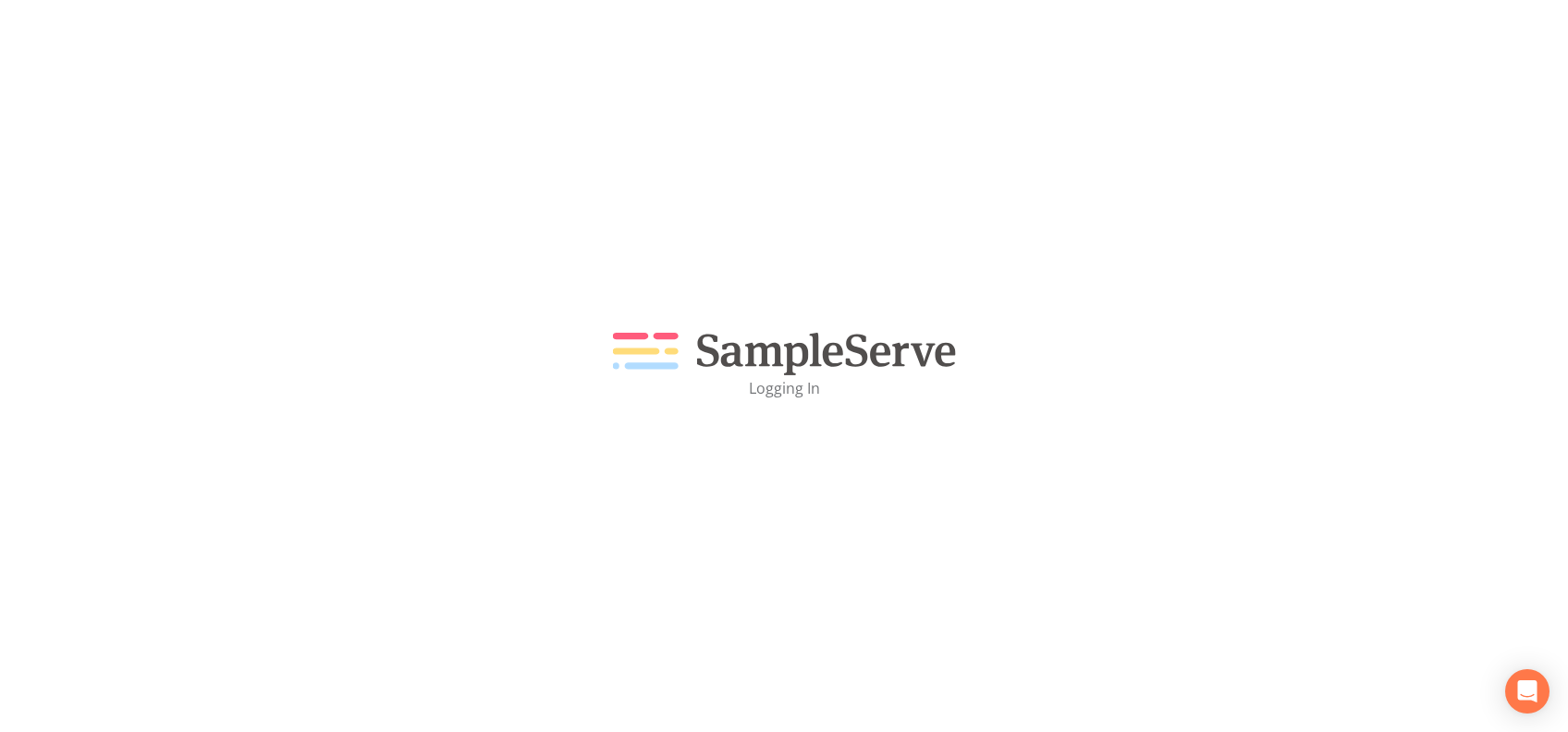 scroll, scrollTop: 0, scrollLeft: 0, axis: both 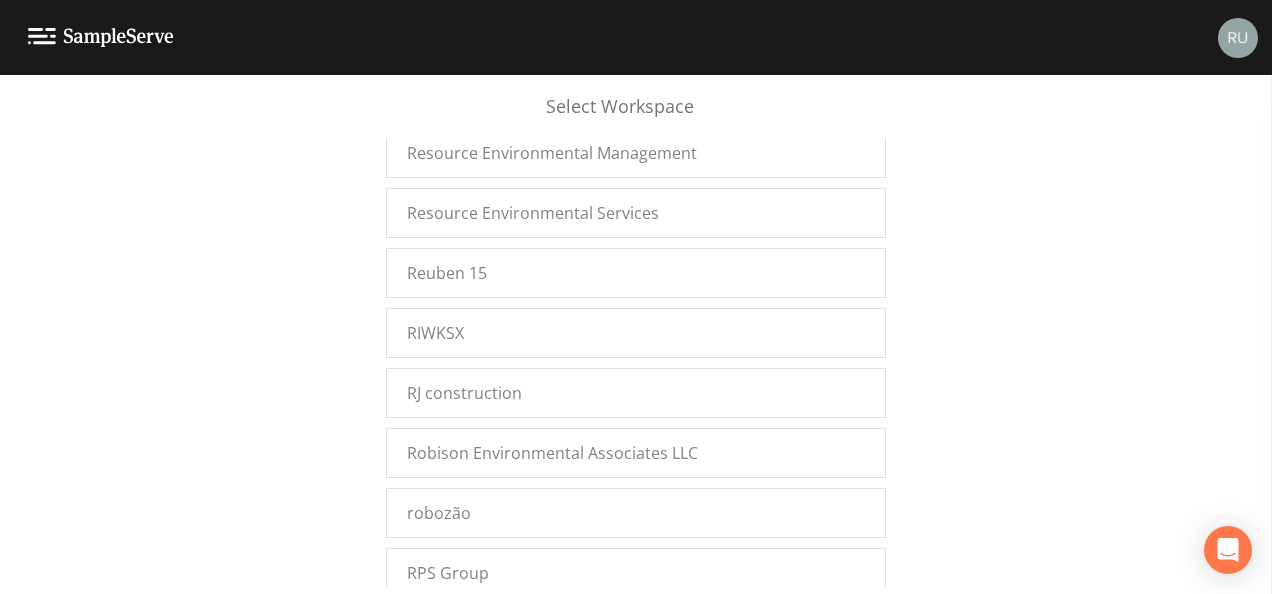 click on "Russell Demo Projects" at bounding box center (491, 693) 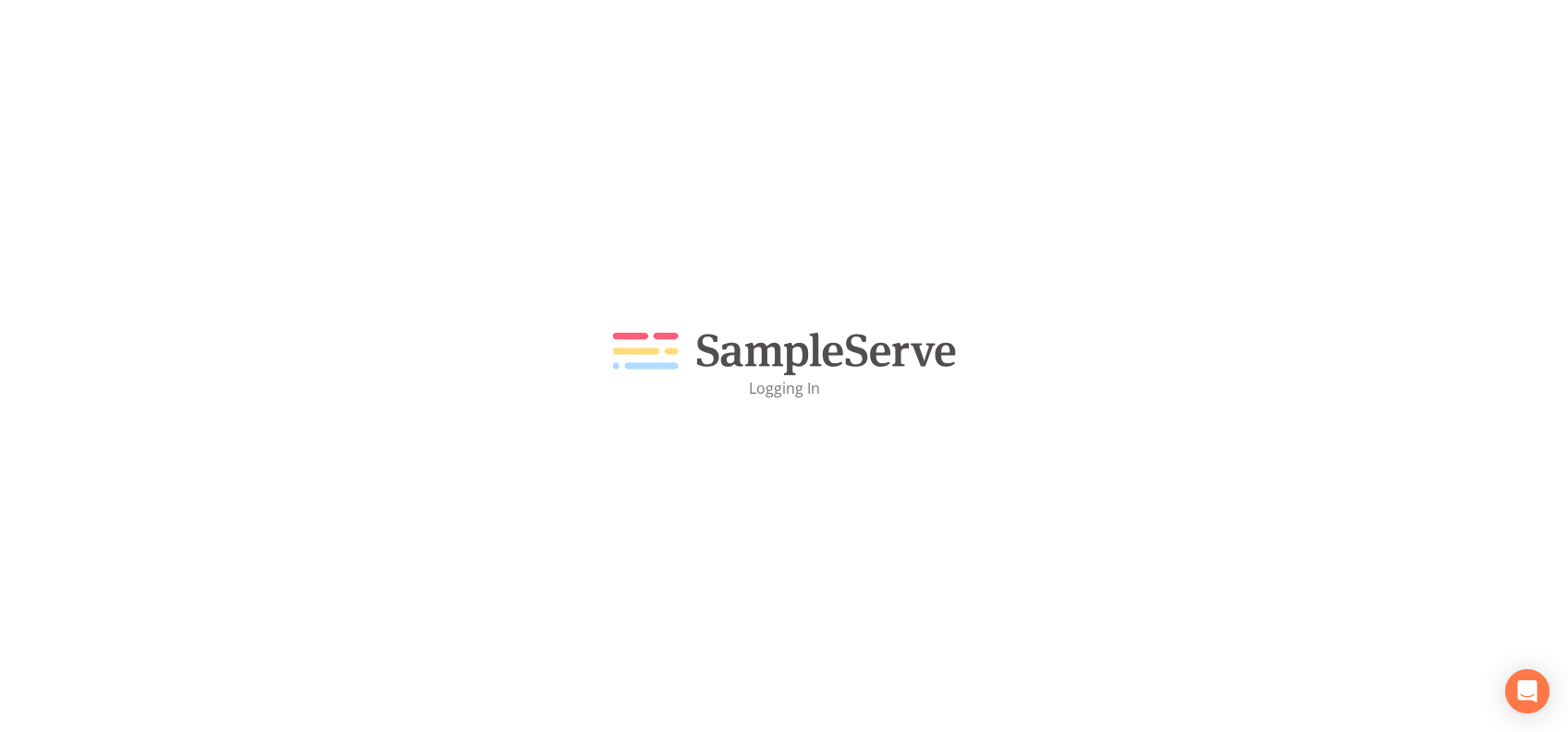 scroll, scrollTop: 0, scrollLeft: 0, axis: both 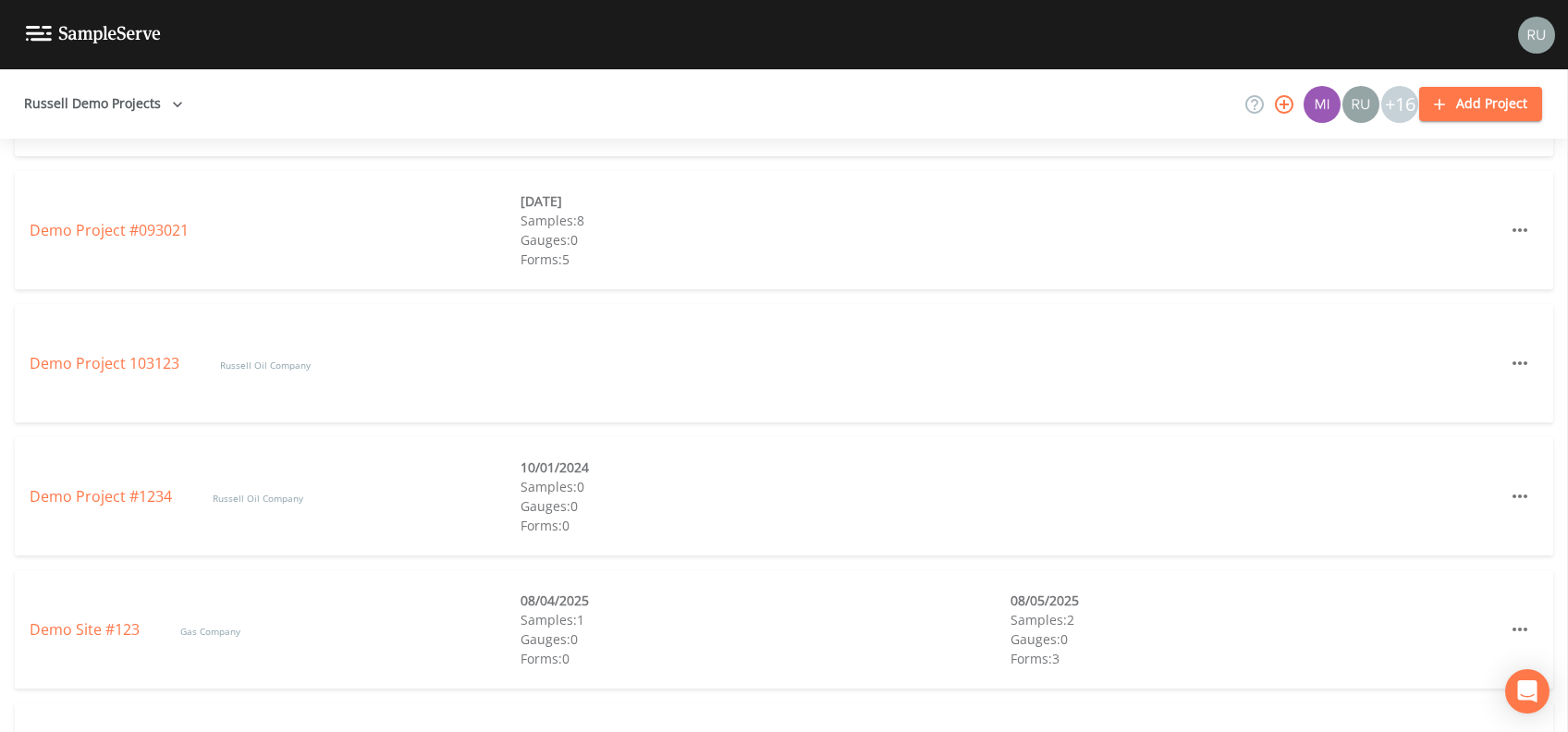 click on "Demo Site #123" at bounding box center (86, 629) 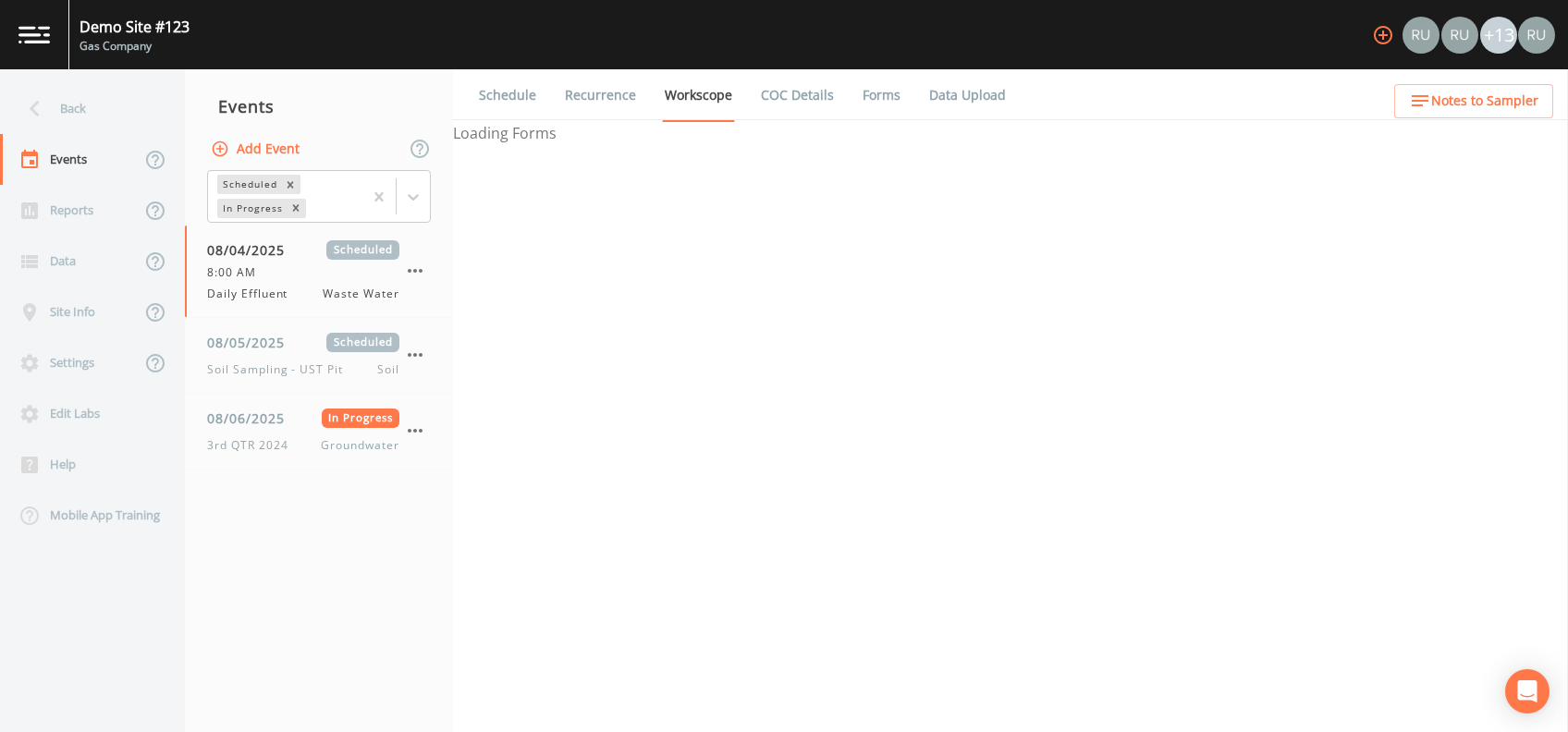 select on "092b3f94-5697-4c94-9891-da161916fdbb" 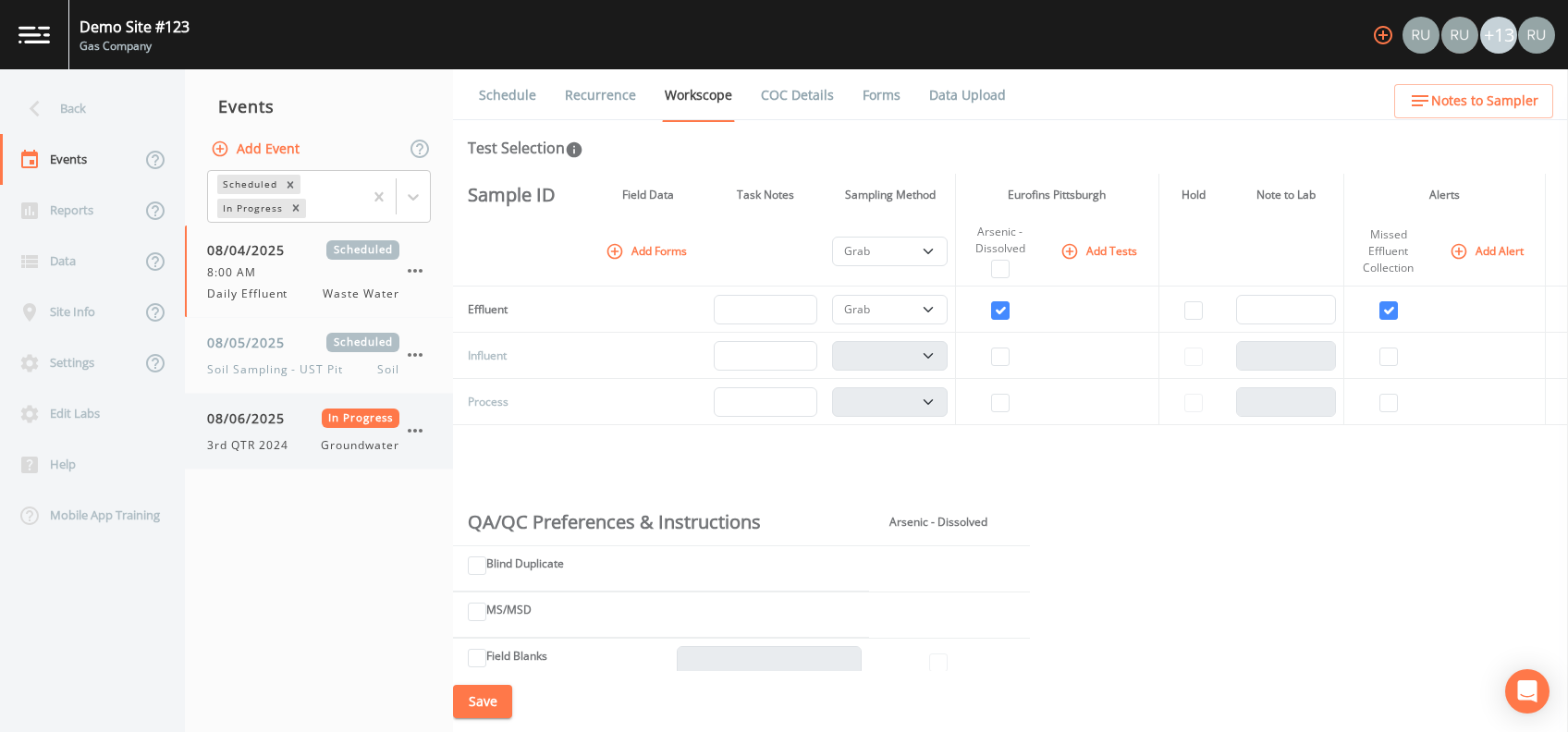 click on "08/06/2025 In Progress 3rd QTR 2024 Groundwater" at bounding box center [303, 431] 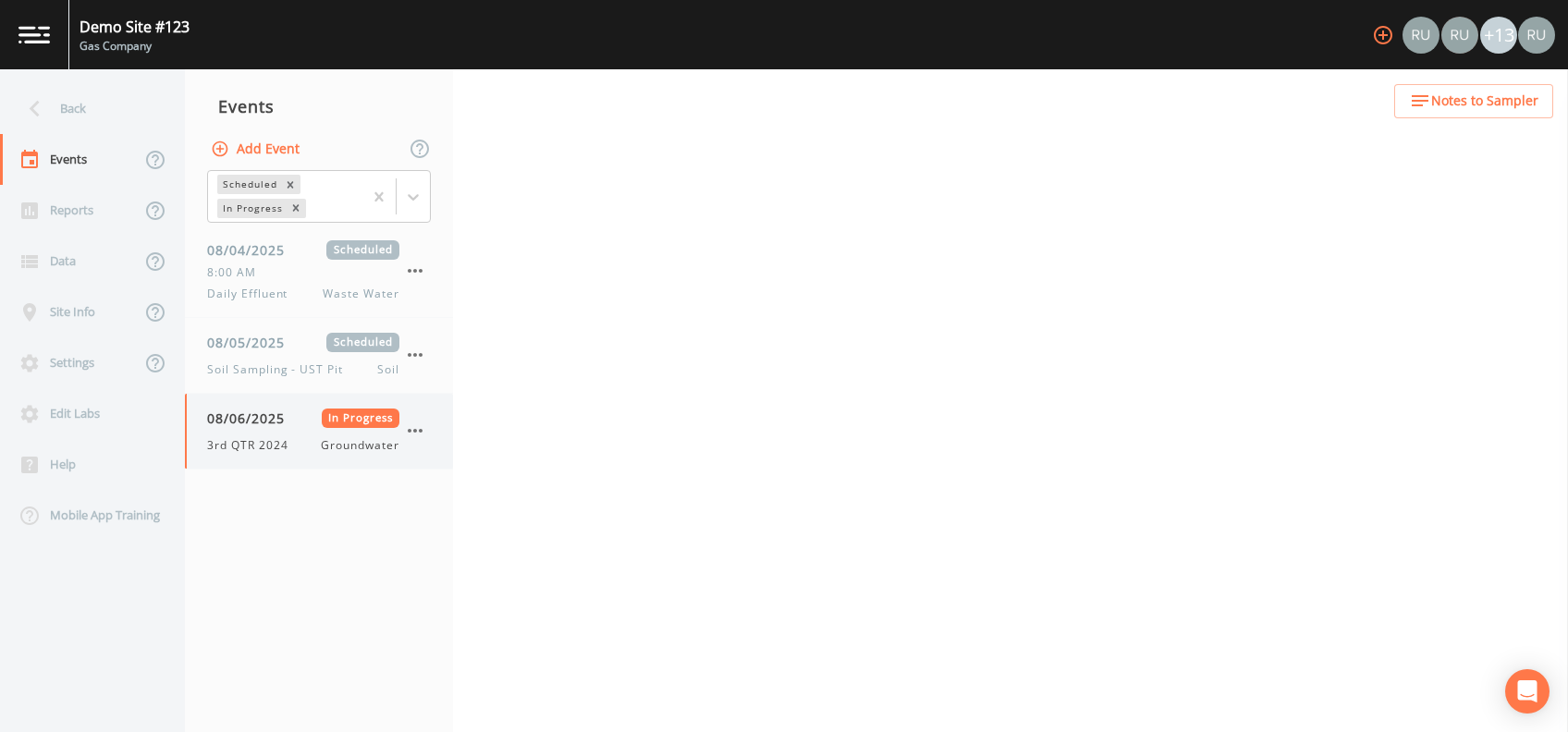 select on "4f082be6-97a7-4f70-a81f-c26a4e896ad7" 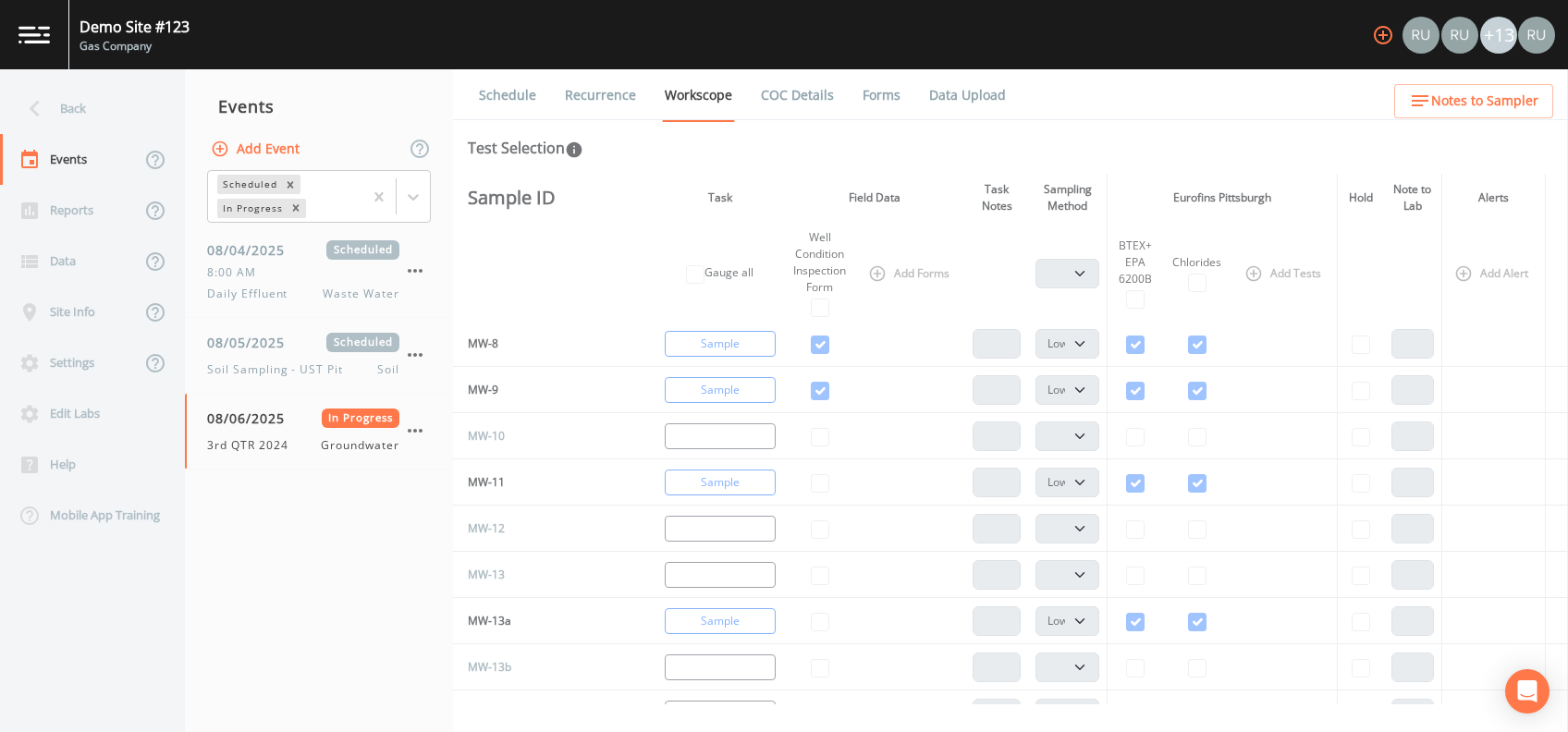 scroll, scrollTop: 0, scrollLeft: 0, axis: both 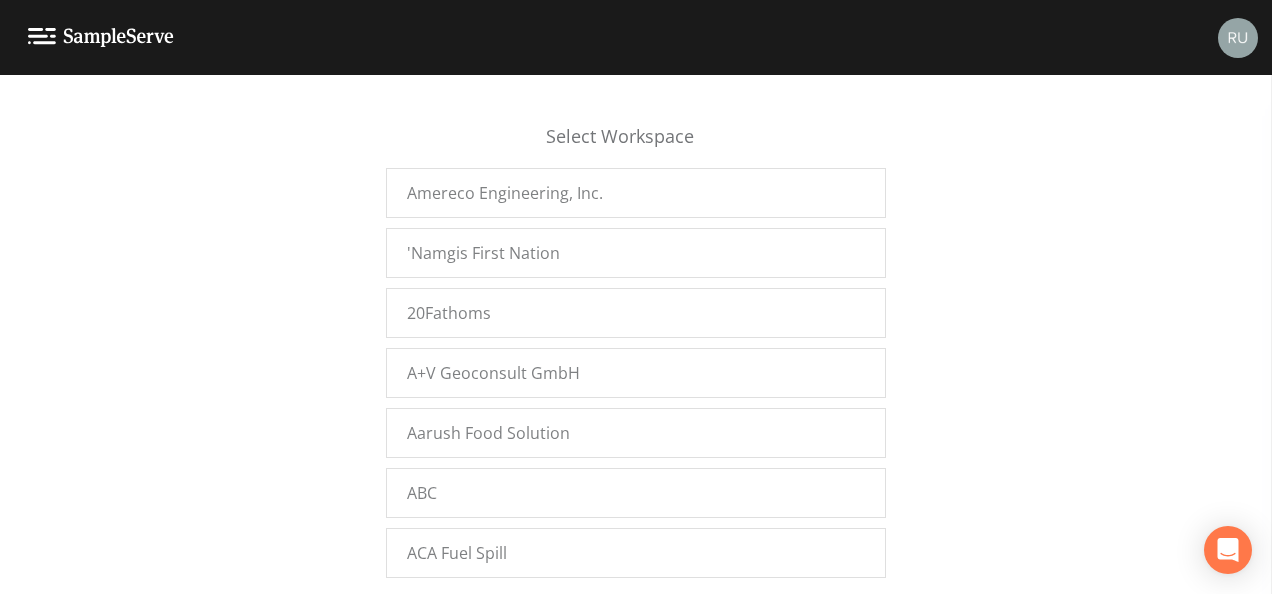 click at bounding box center (1238, 38) 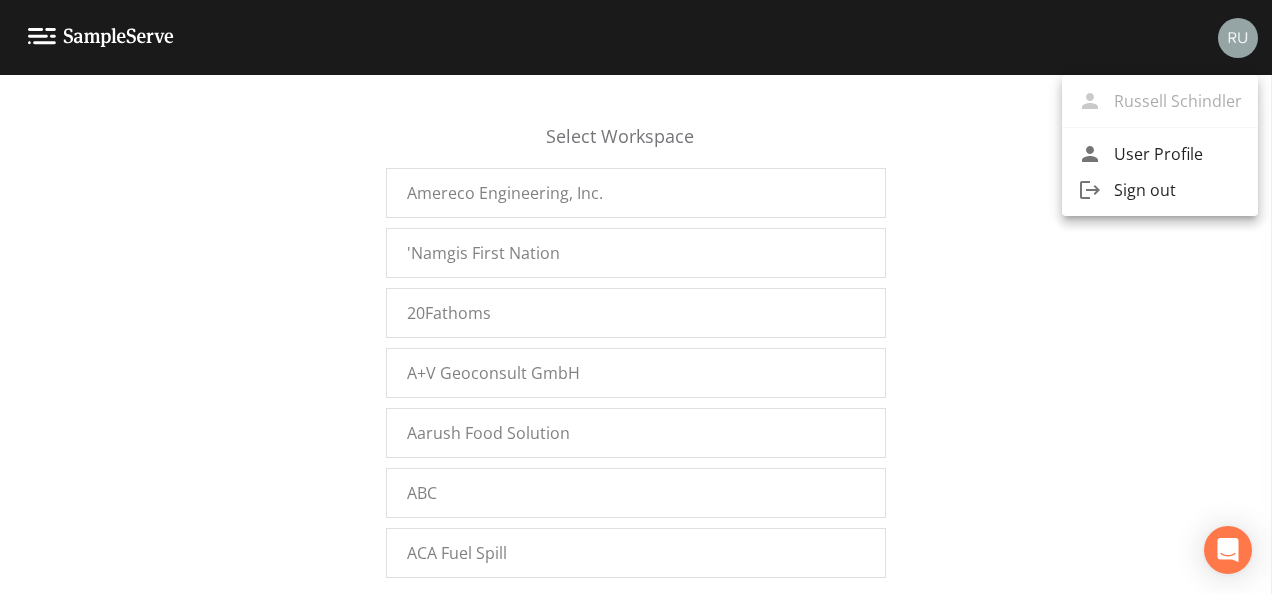 click at bounding box center (636, 297) 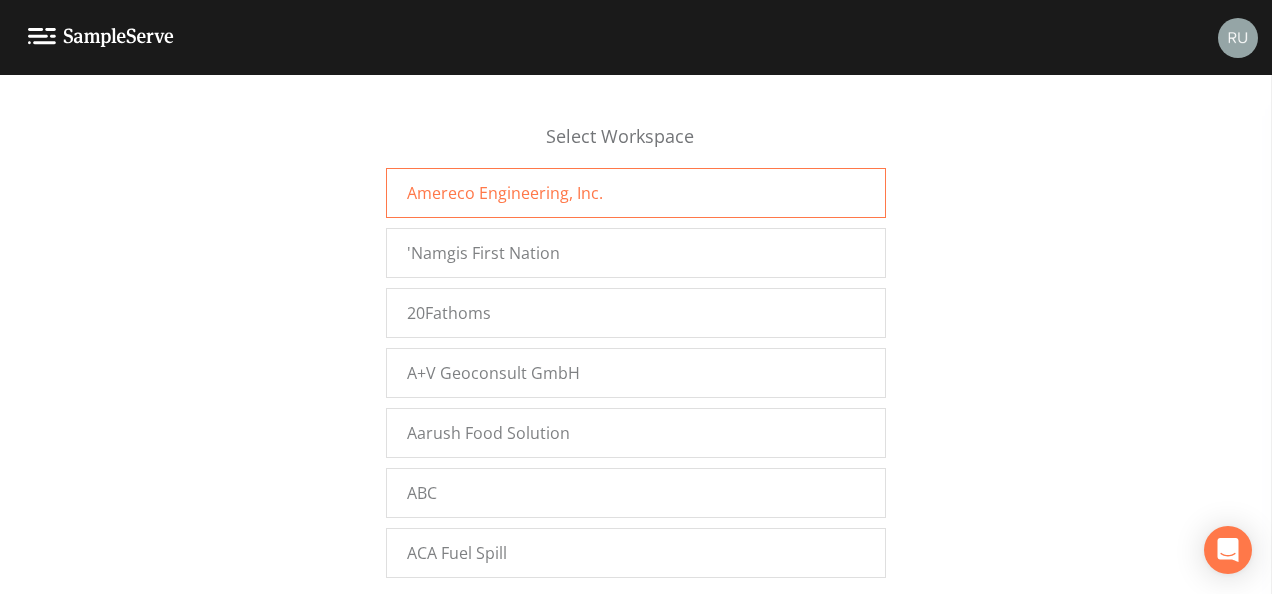 click on "Amereco Engineering, Inc." at bounding box center [505, 193] 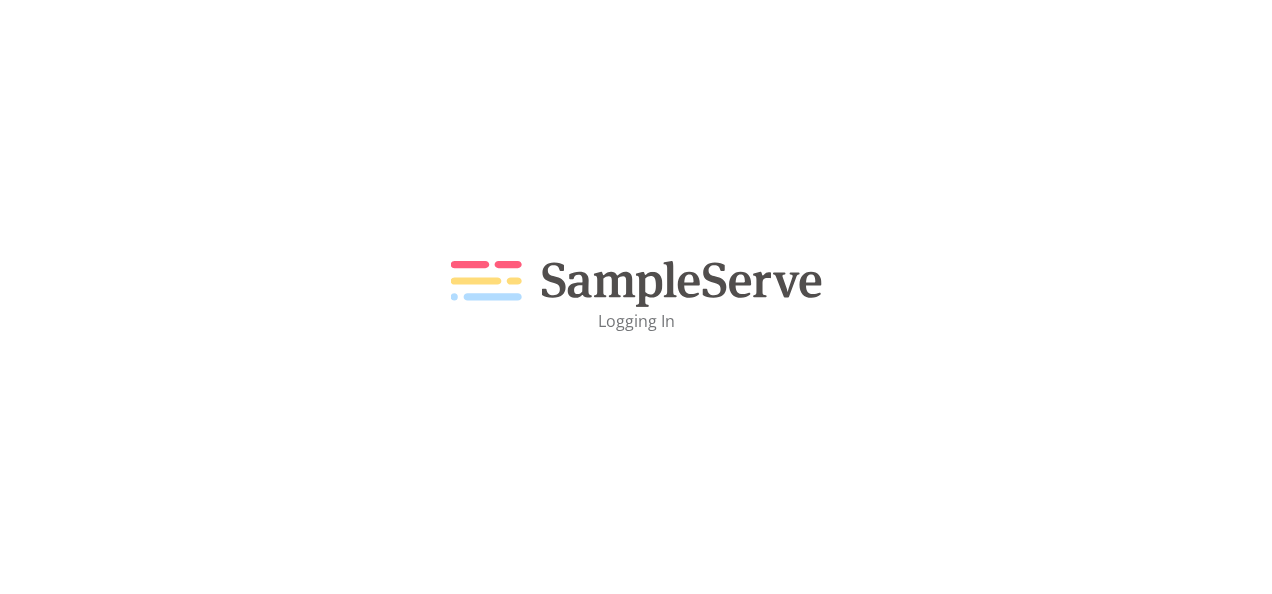 scroll, scrollTop: 0, scrollLeft: 0, axis: both 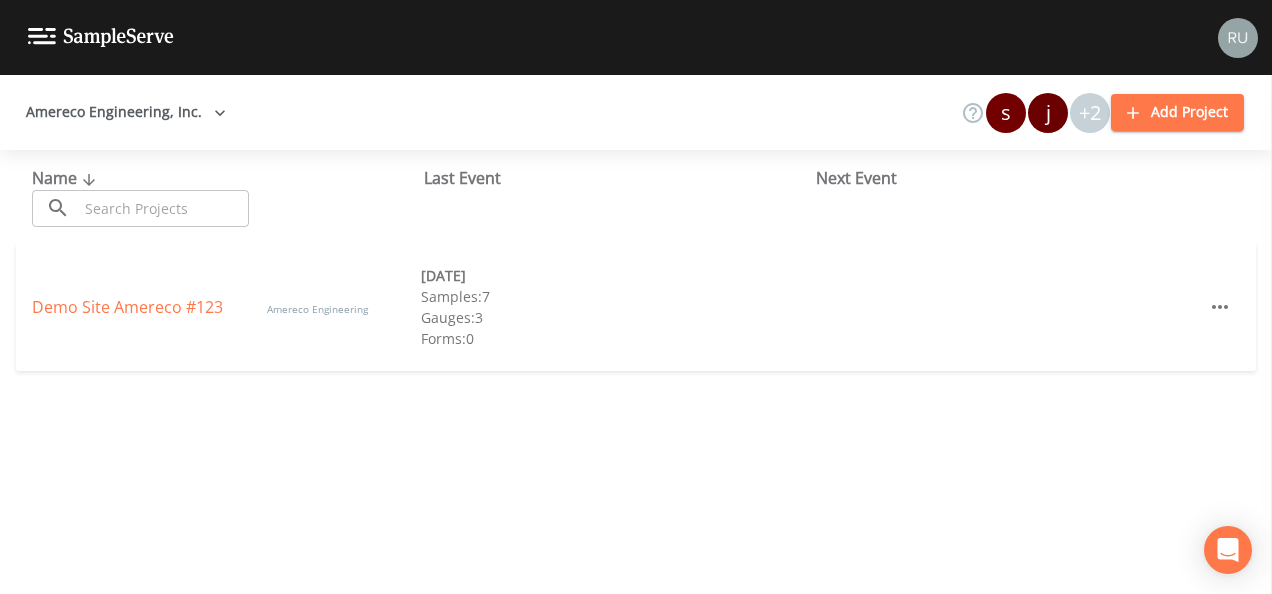 click on "+2" at bounding box center (1090, 113) 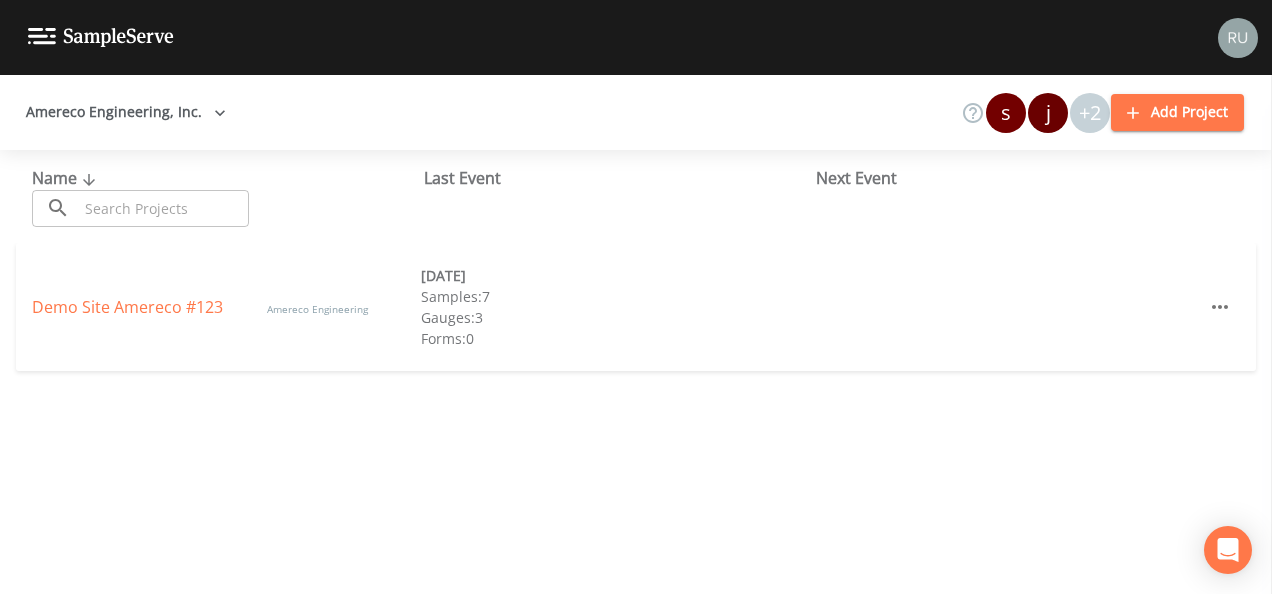 click 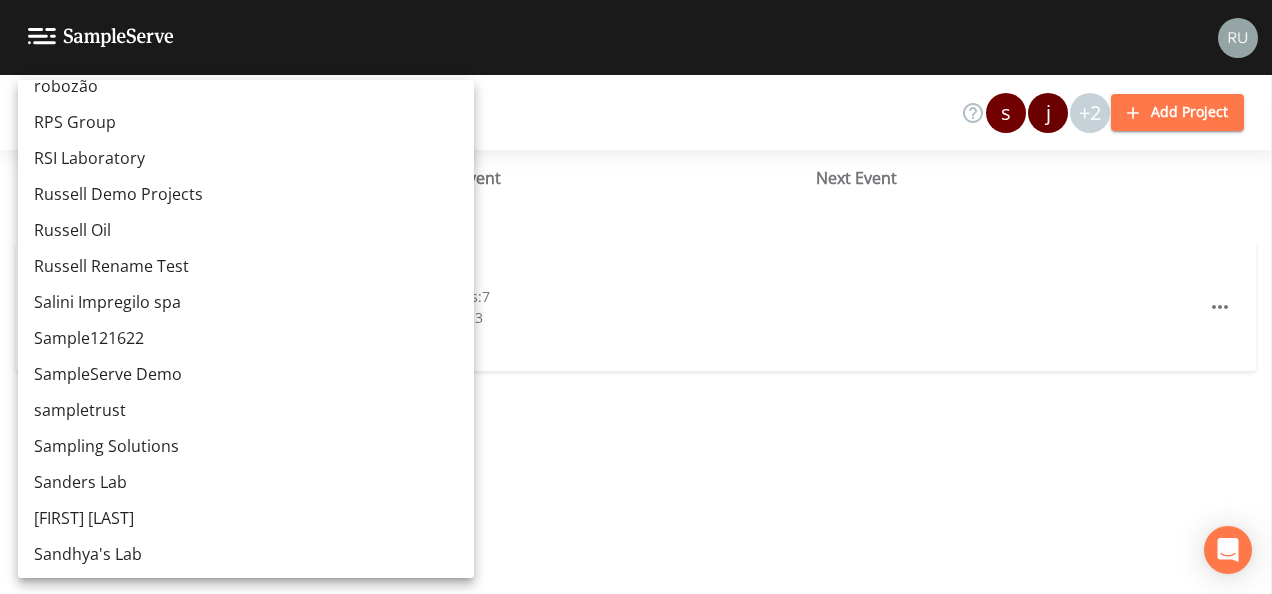 scroll, scrollTop: 14318, scrollLeft: 0, axis: vertical 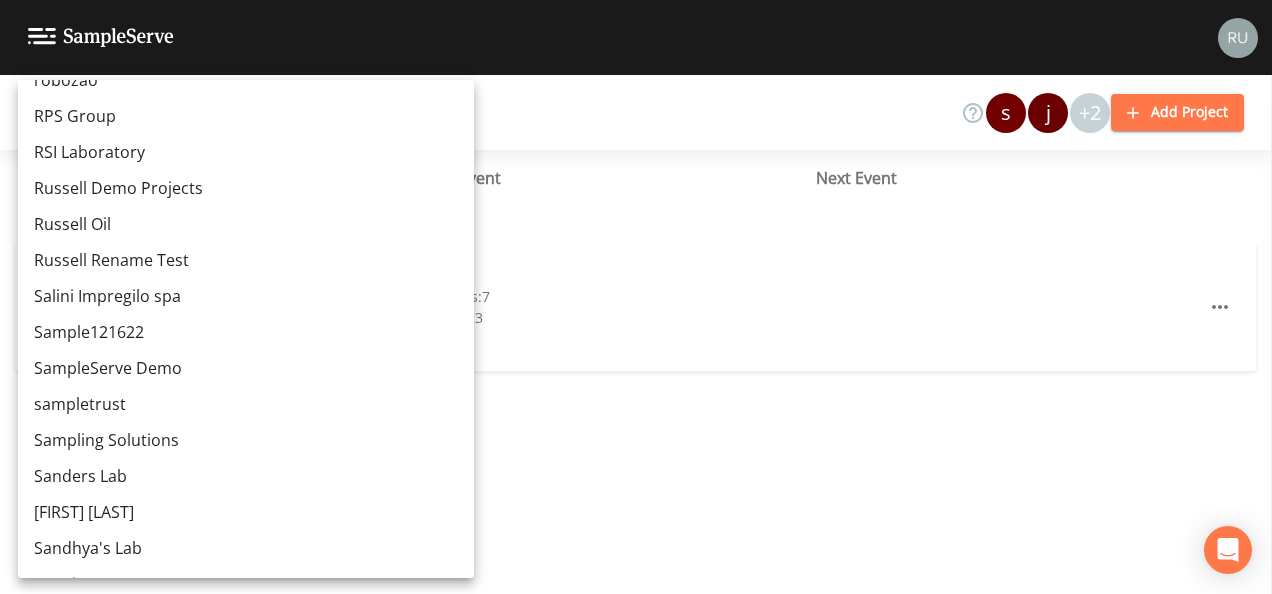 click on "SampleServe Demo" at bounding box center (246, 368) 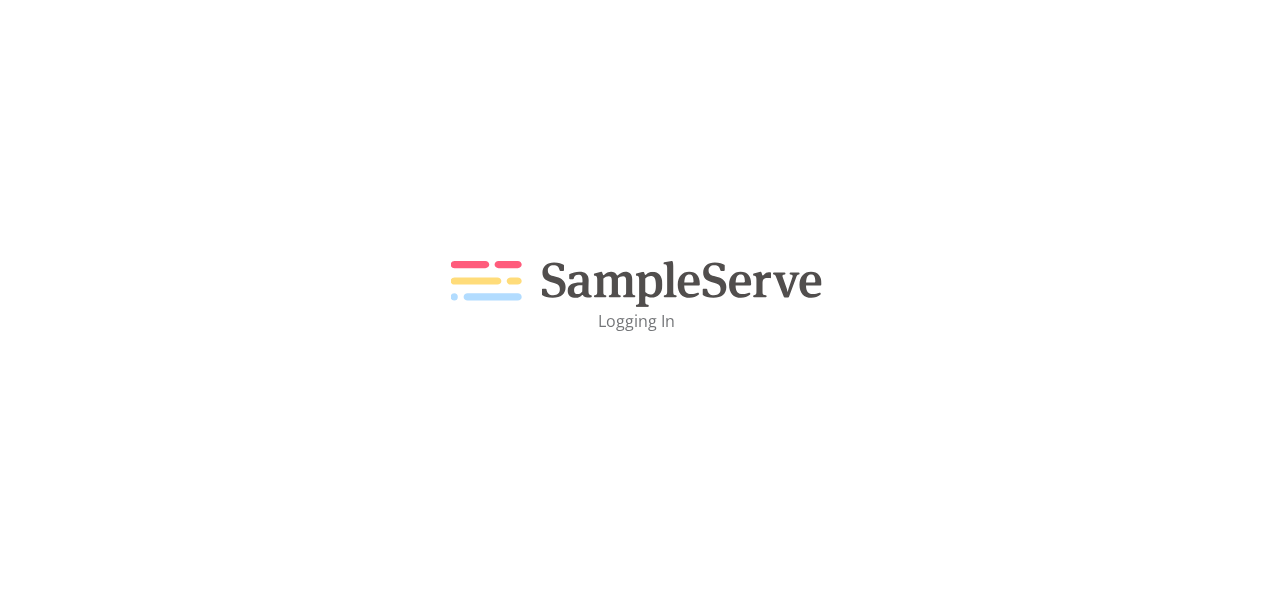 scroll, scrollTop: 0, scrollLeft: 0, axis: both 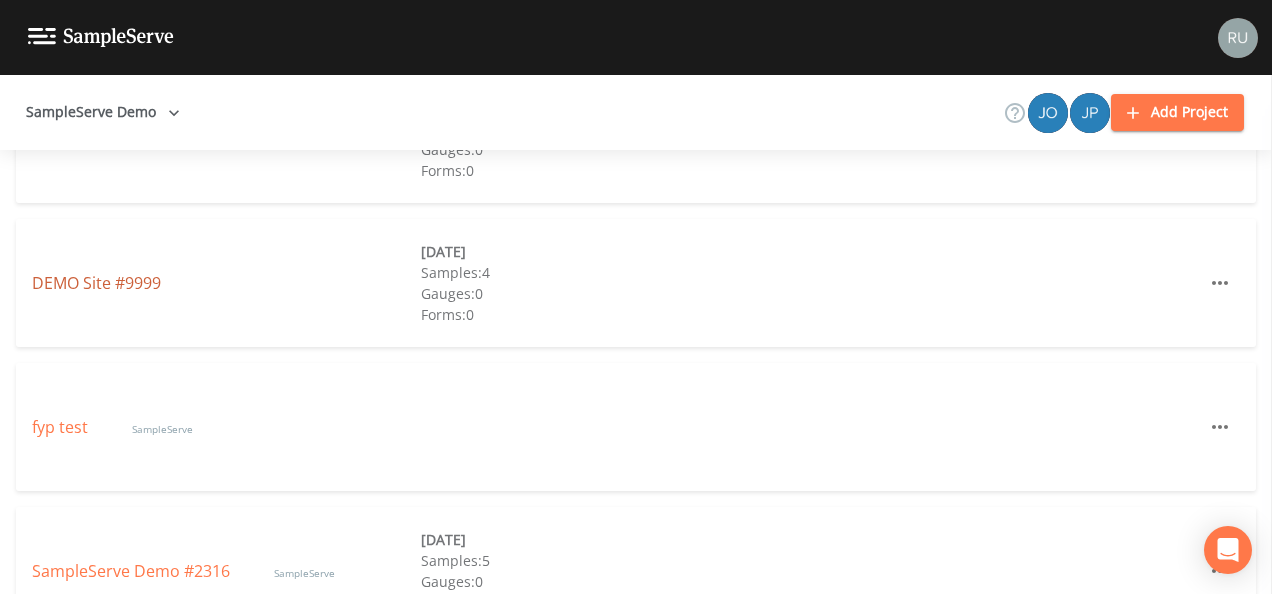 click on "DEMO Site #9999" at bounding box center [96, 283] 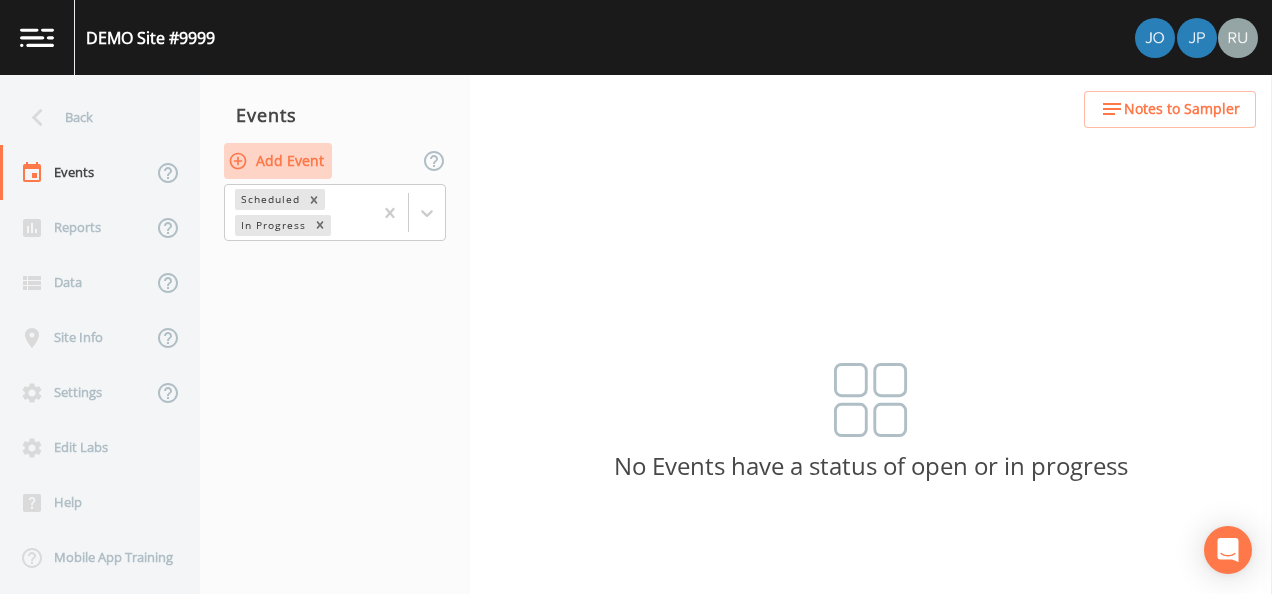 click on "Add Event" at bounding box center (278, 161) 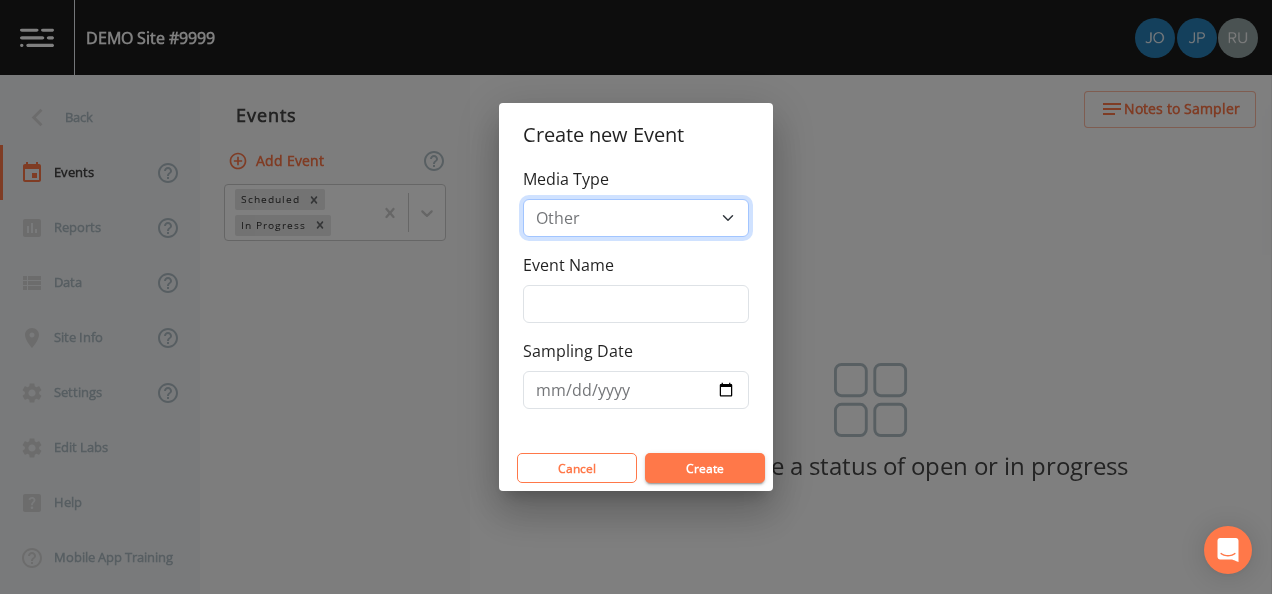 click on "Groundwater Other Soil" at bounding box center [636, 218] 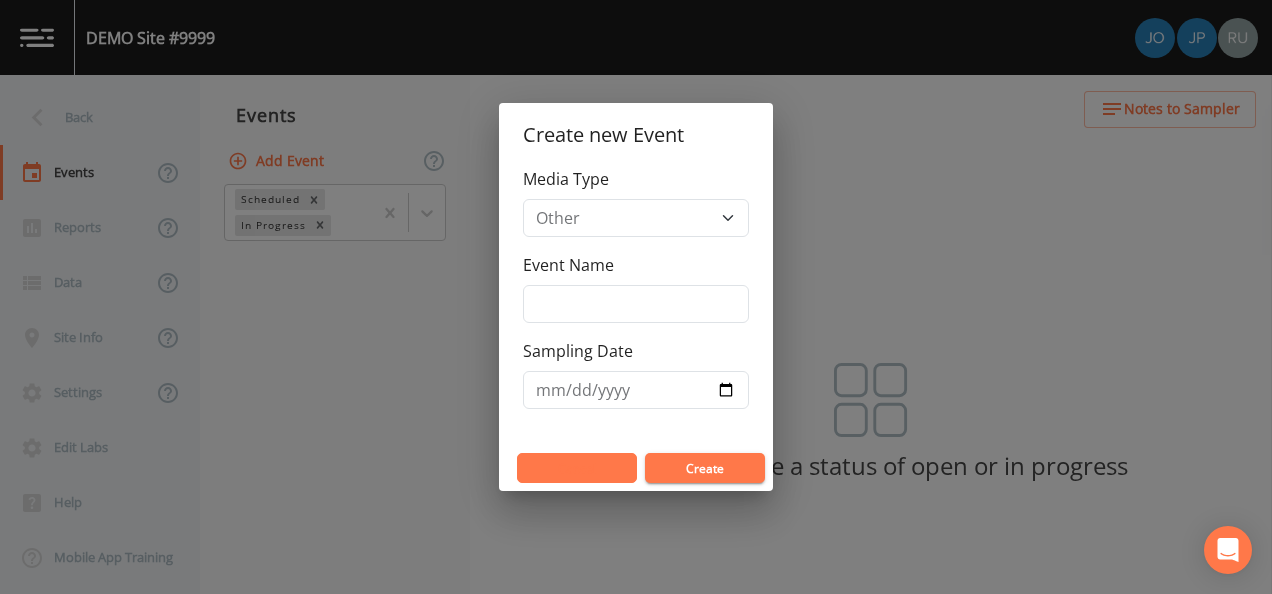 click on "Cancel" at bounding box center (577, 468) 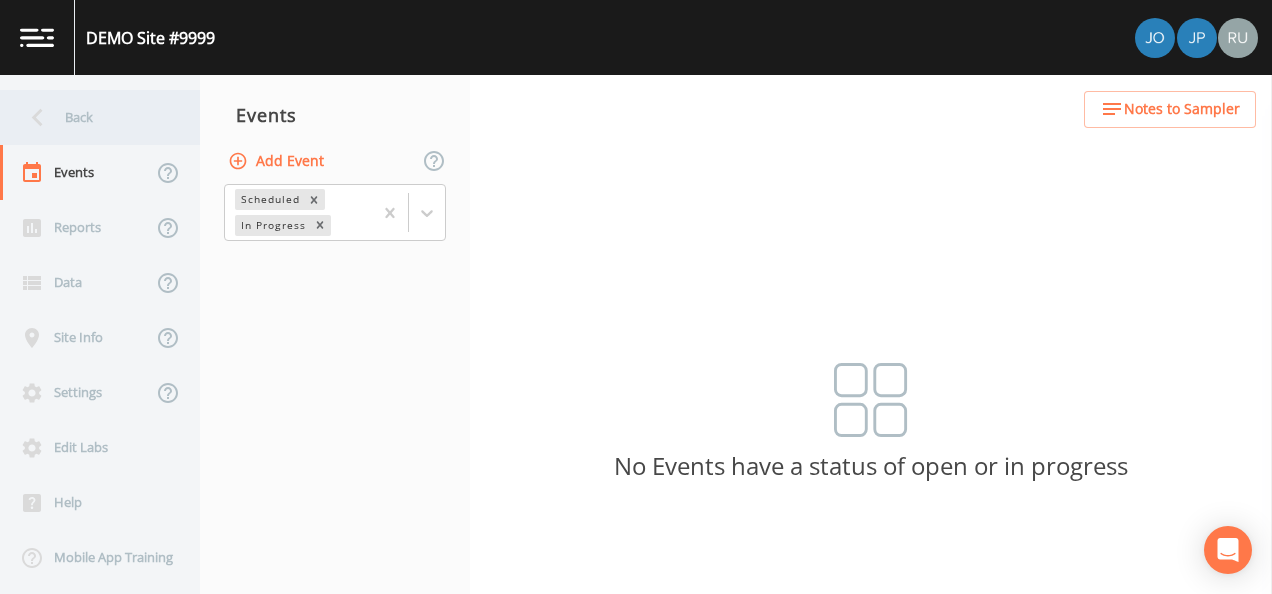 click 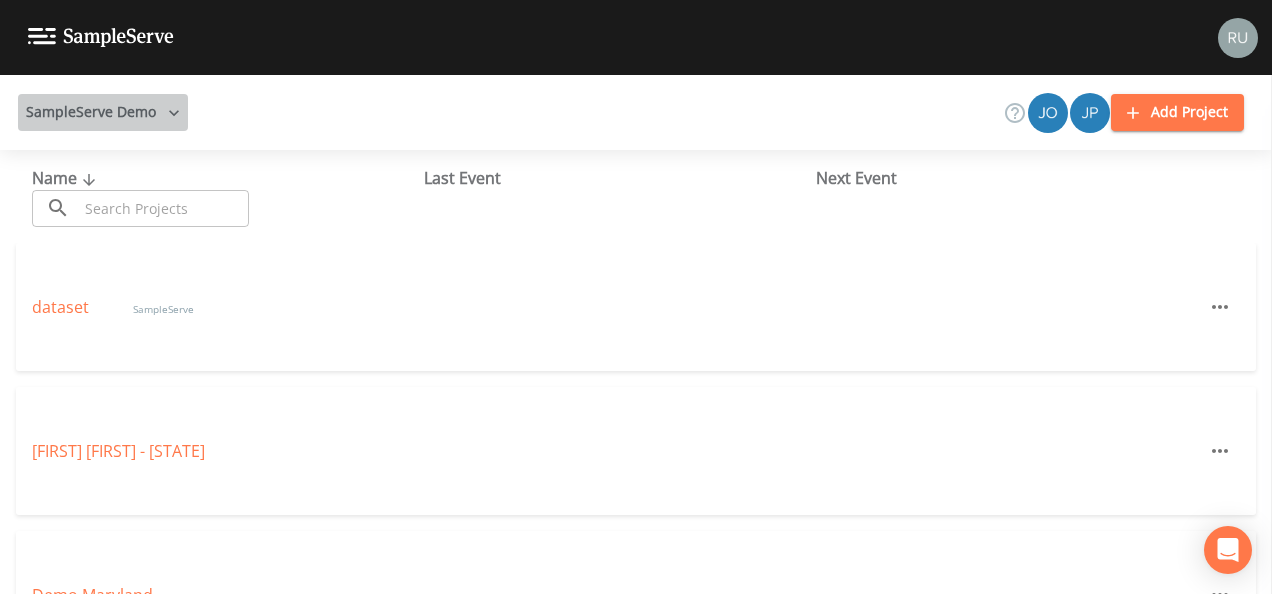 click on "SampleServe Demo" at bounding box center [103, 112] 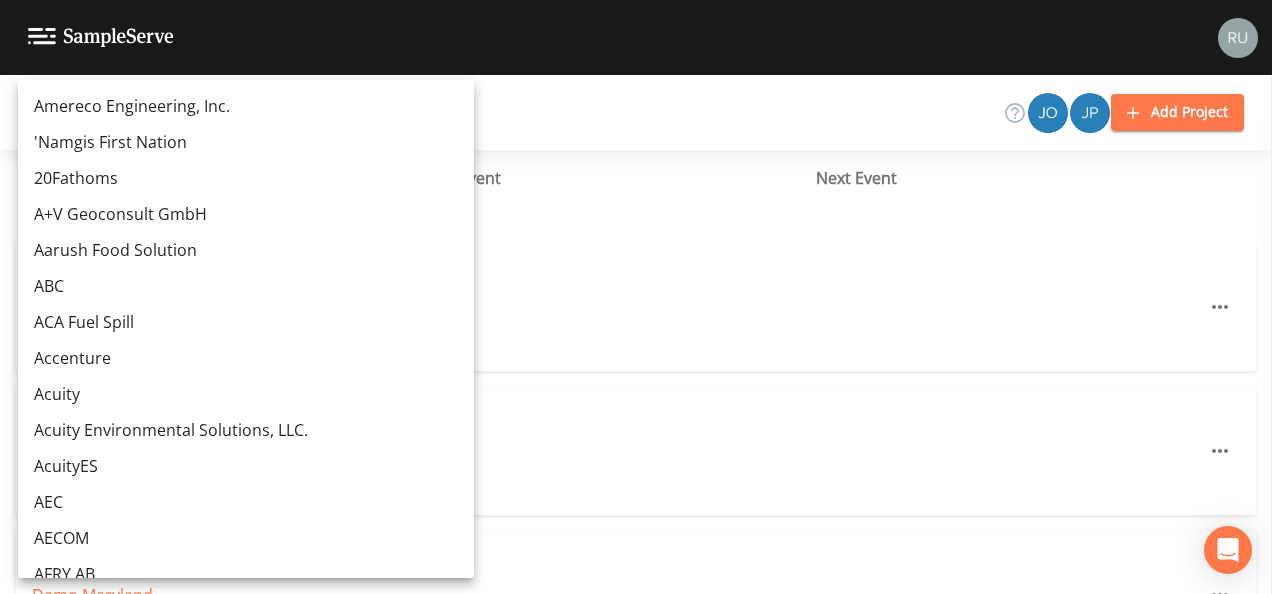 scroll, scrollTop: 14357, scrollLeft: 0, axis: vertical 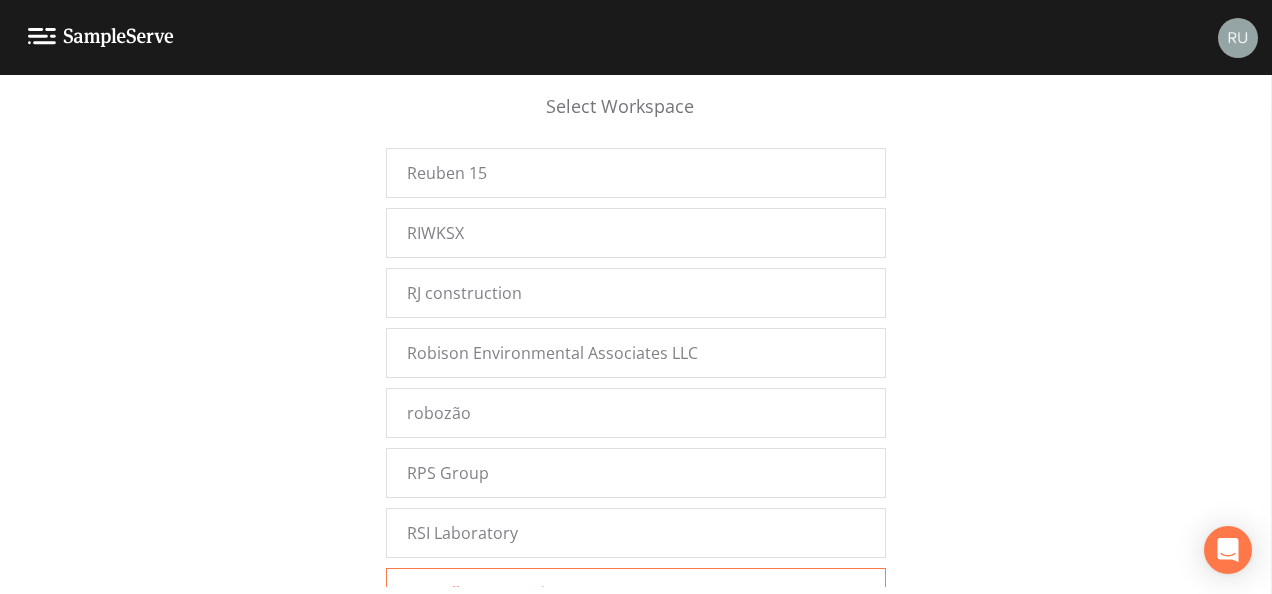 click on "Russell Demo Projects" at bounding box center (491, 593) 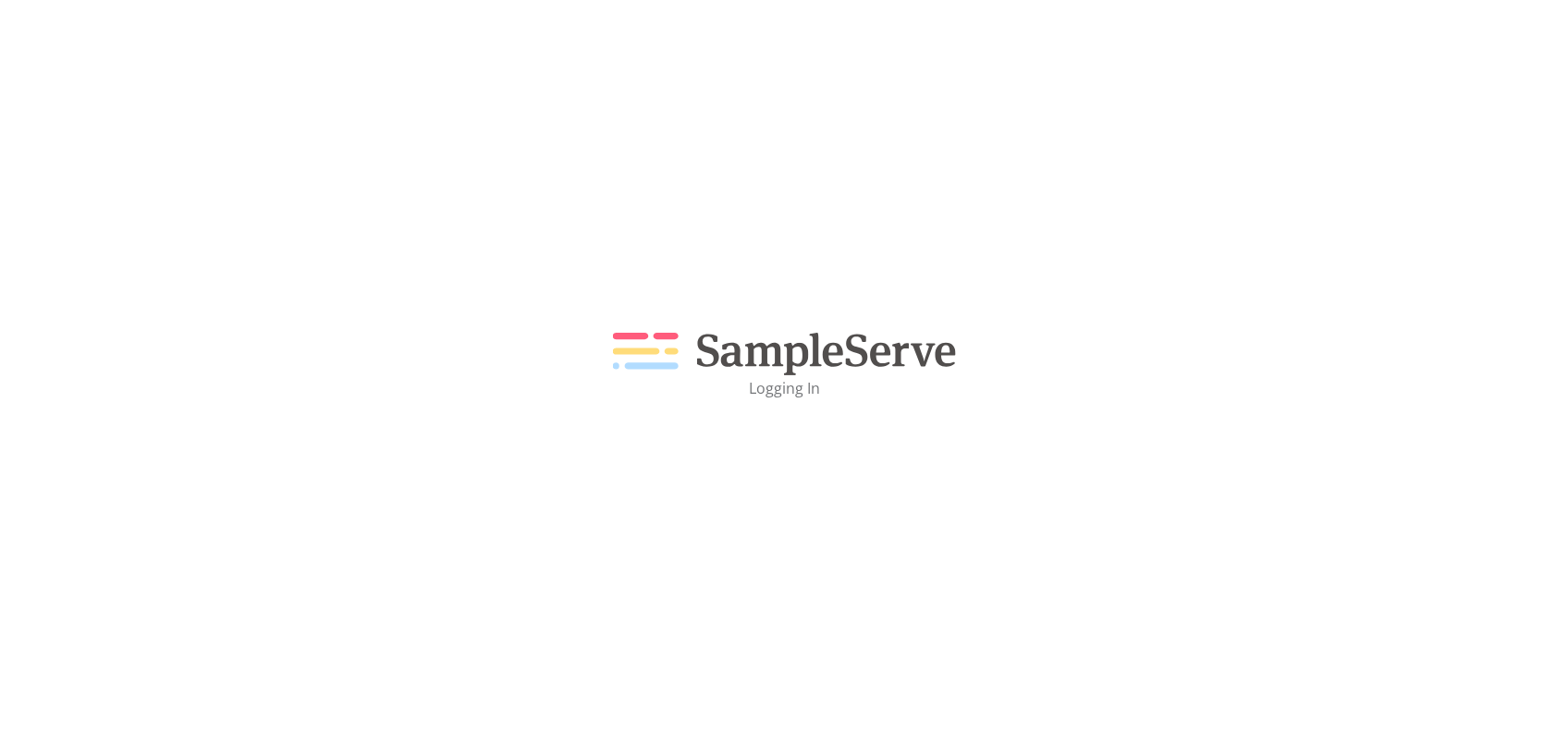 scroll, scrollTop: 0, scrollLeft: 0, axis: both 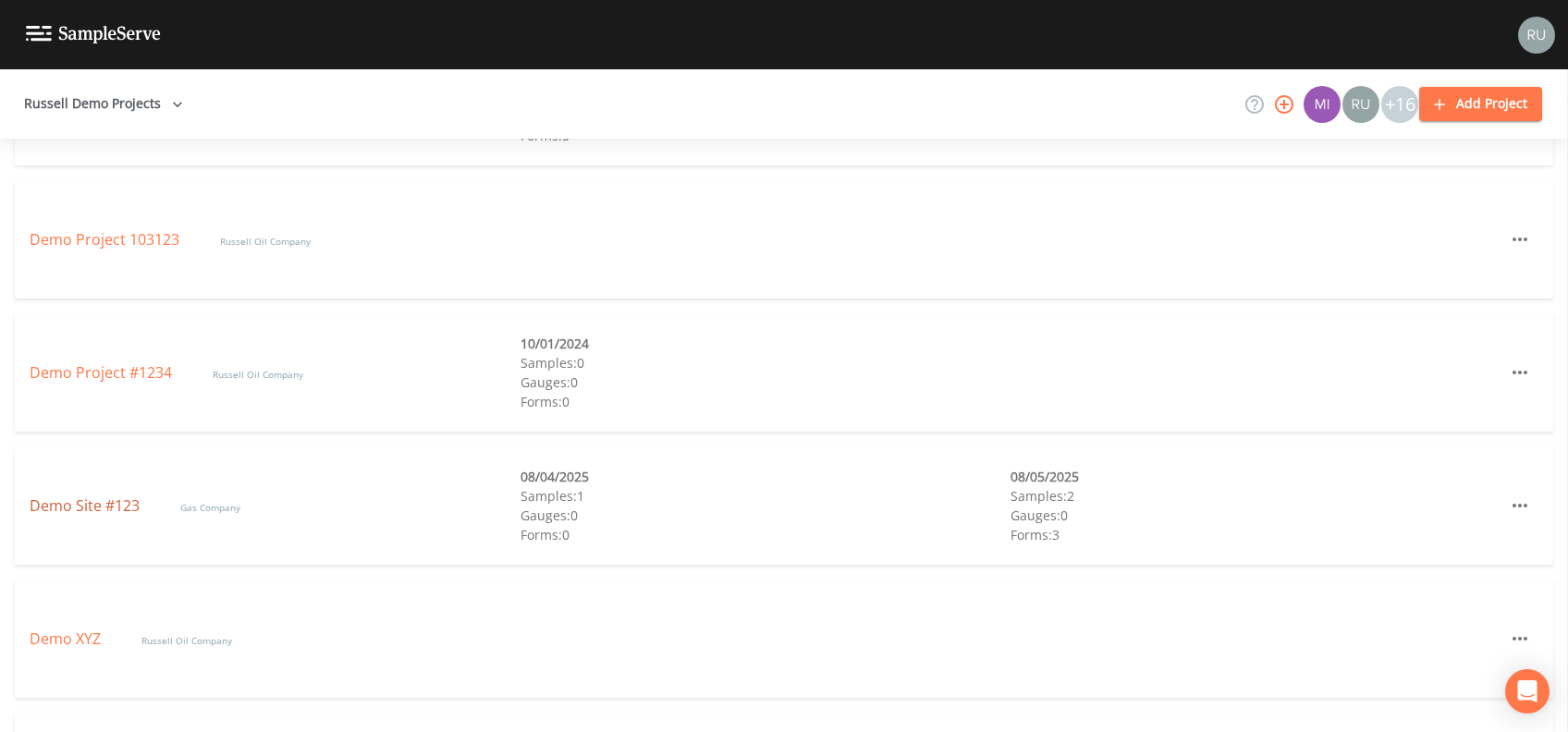 click on "Demo Site #123" at bounding box center (86, 506) 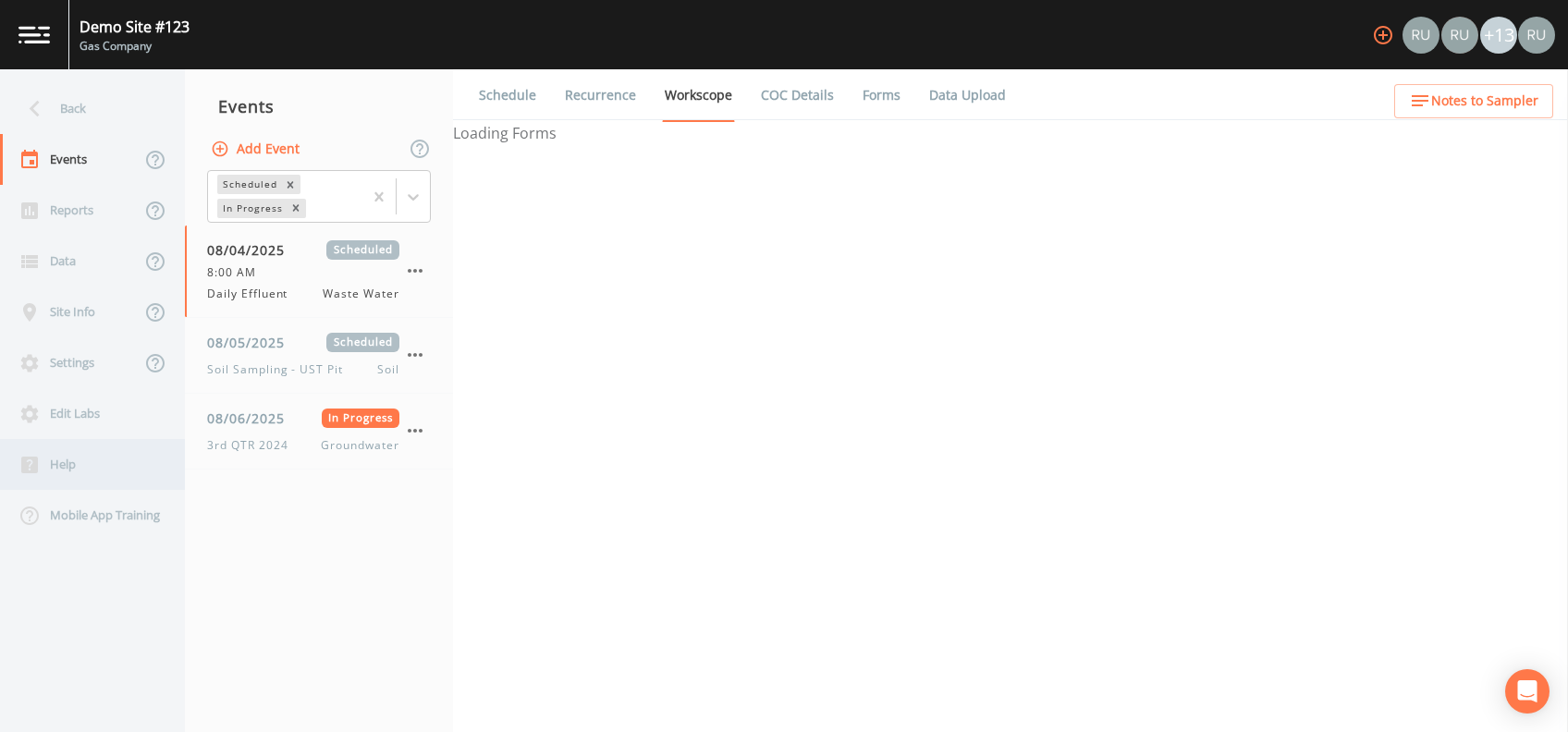 select on "092b3f94-5697-4c94-9891-da161916fdbb" 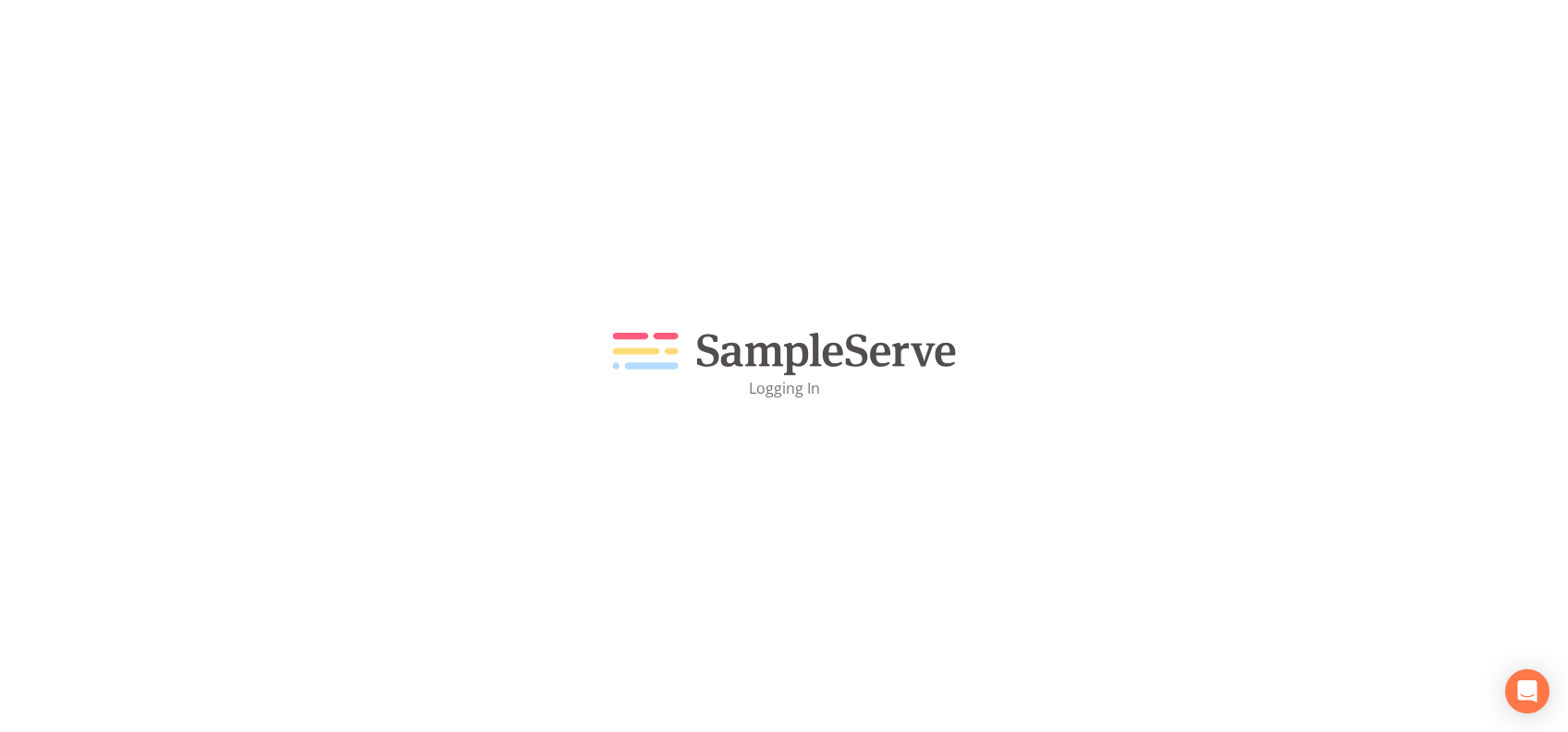 scroll, scrollTop: 0, scrollLeft: 0, axis: both 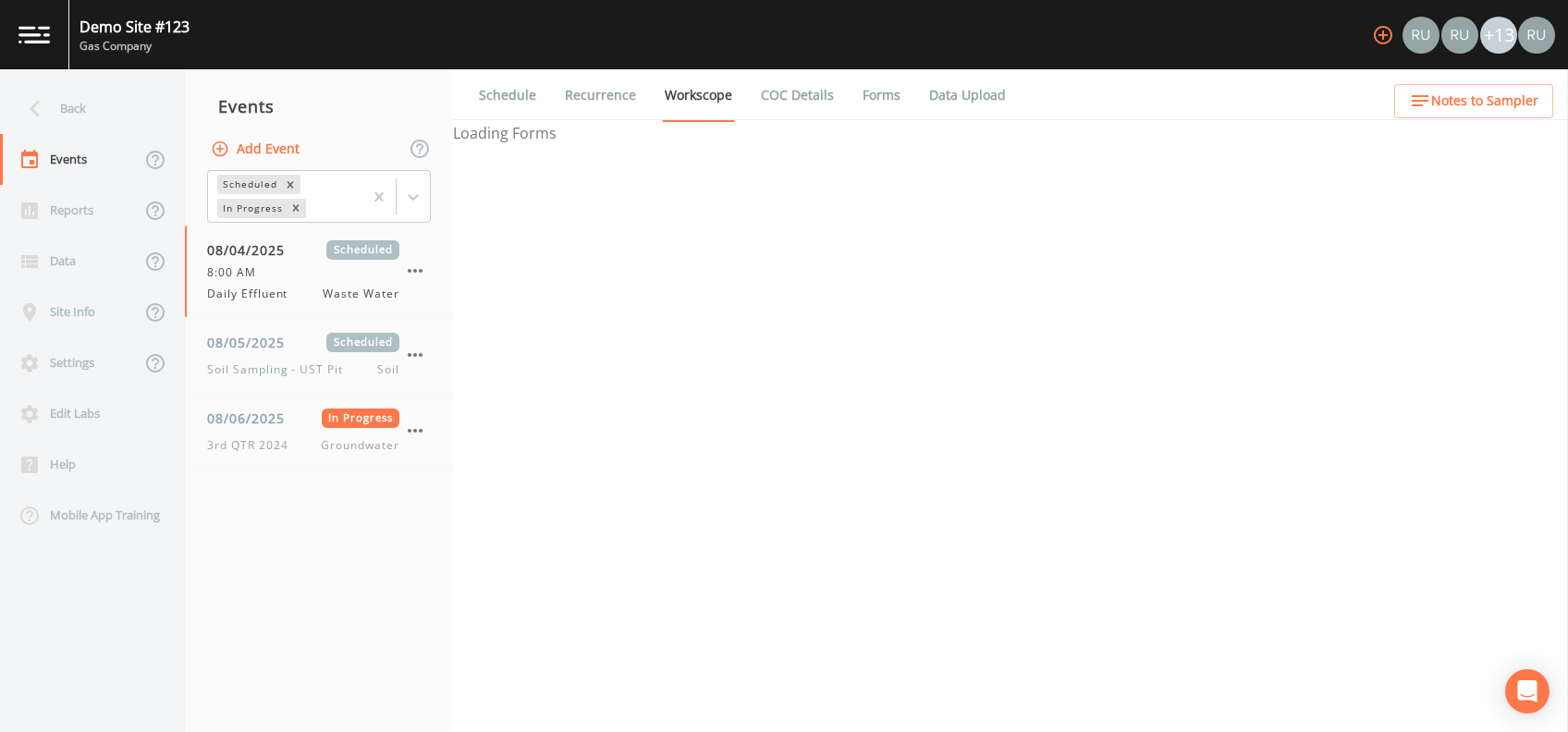 select on "092b3f94-5697-4c94-9891-da161916fdbb" 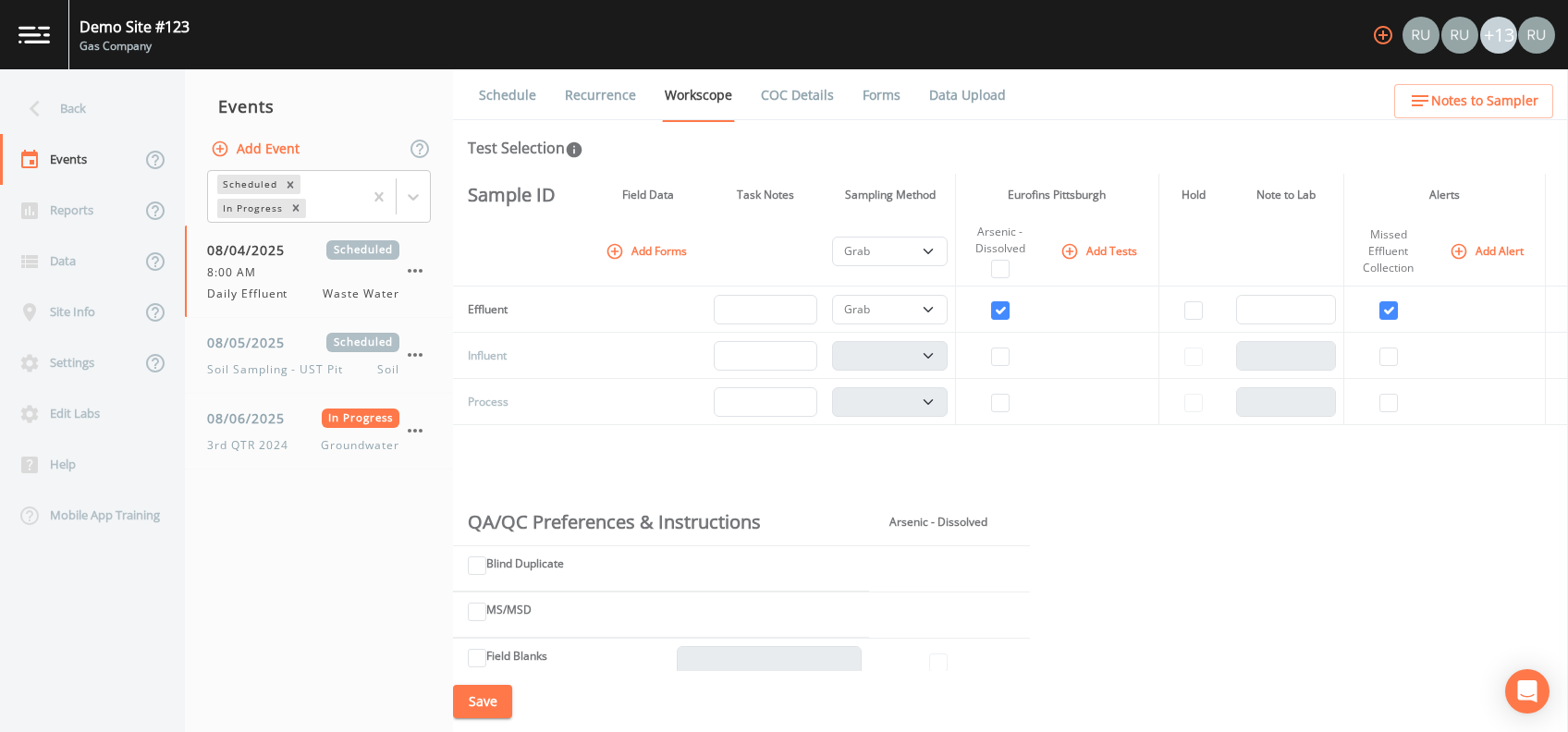 click on "Forms" at bounding box center [881, 95] 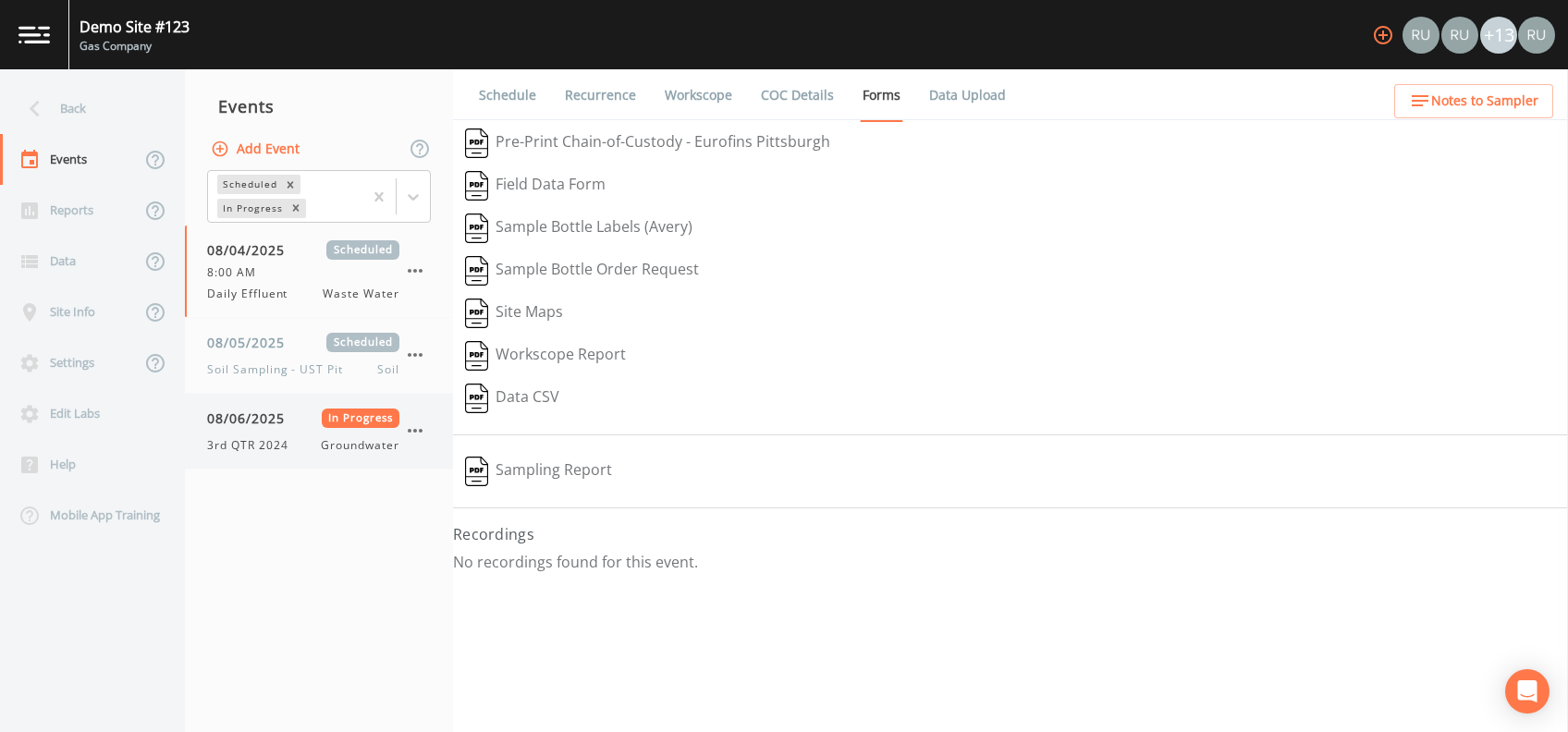 click on "08/06/2025 In Progress 3rd QTR 2024 Groundwater" at bounding box center [303, 431] 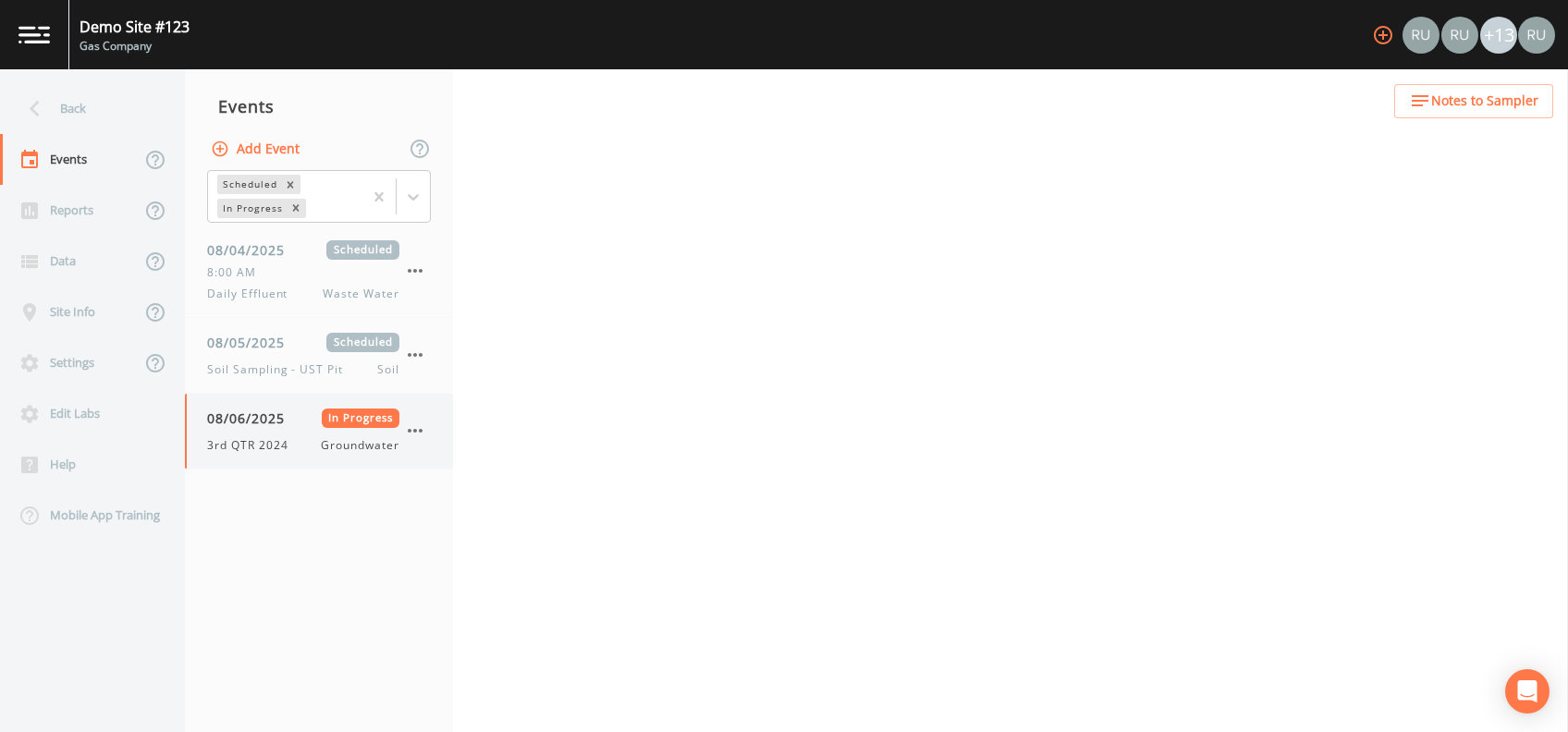 select on "4f082be6-97a7-4f70-a81f-c26a4e896ad7" 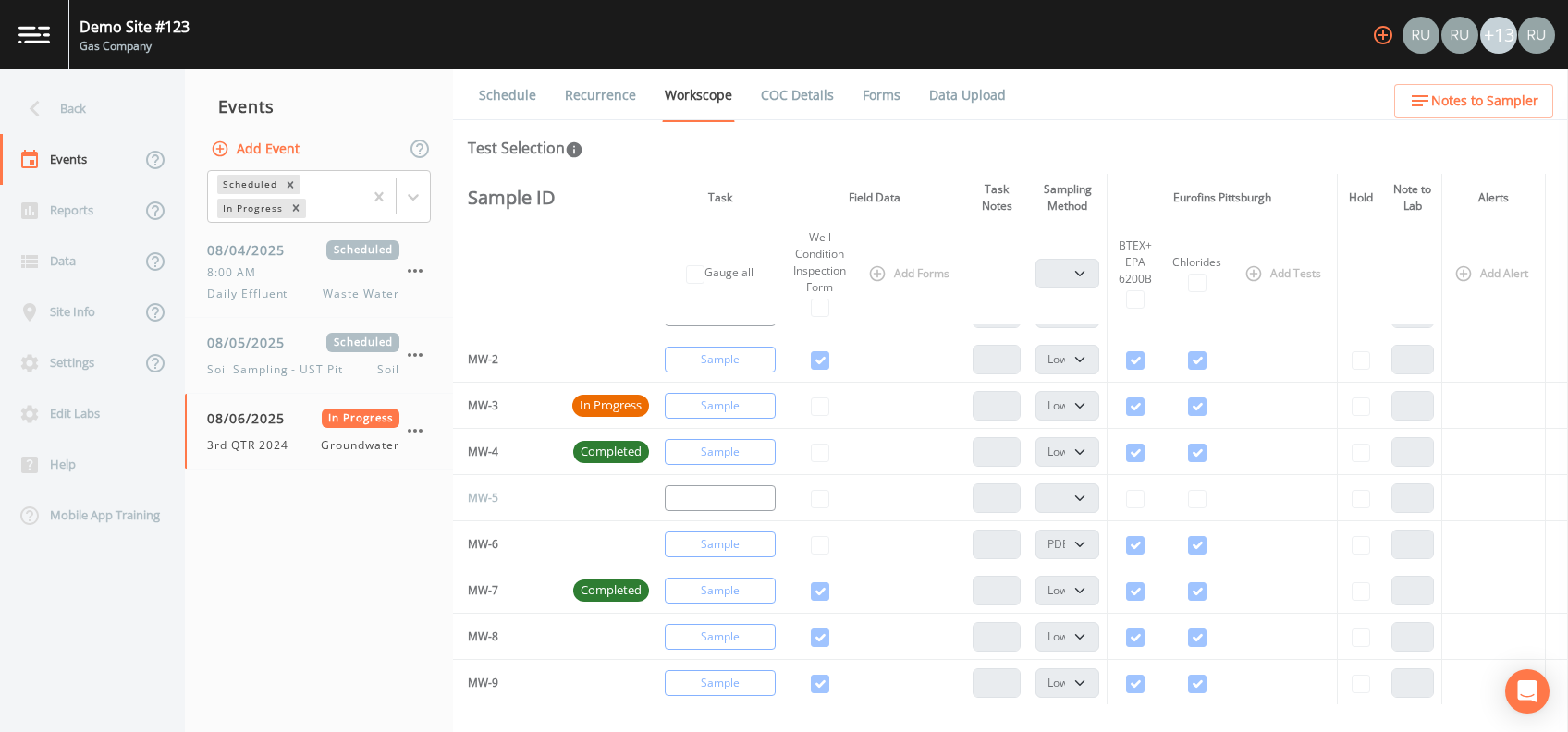 scroll, scrollTop: 246, scrollLeft: 0, axis: vertical 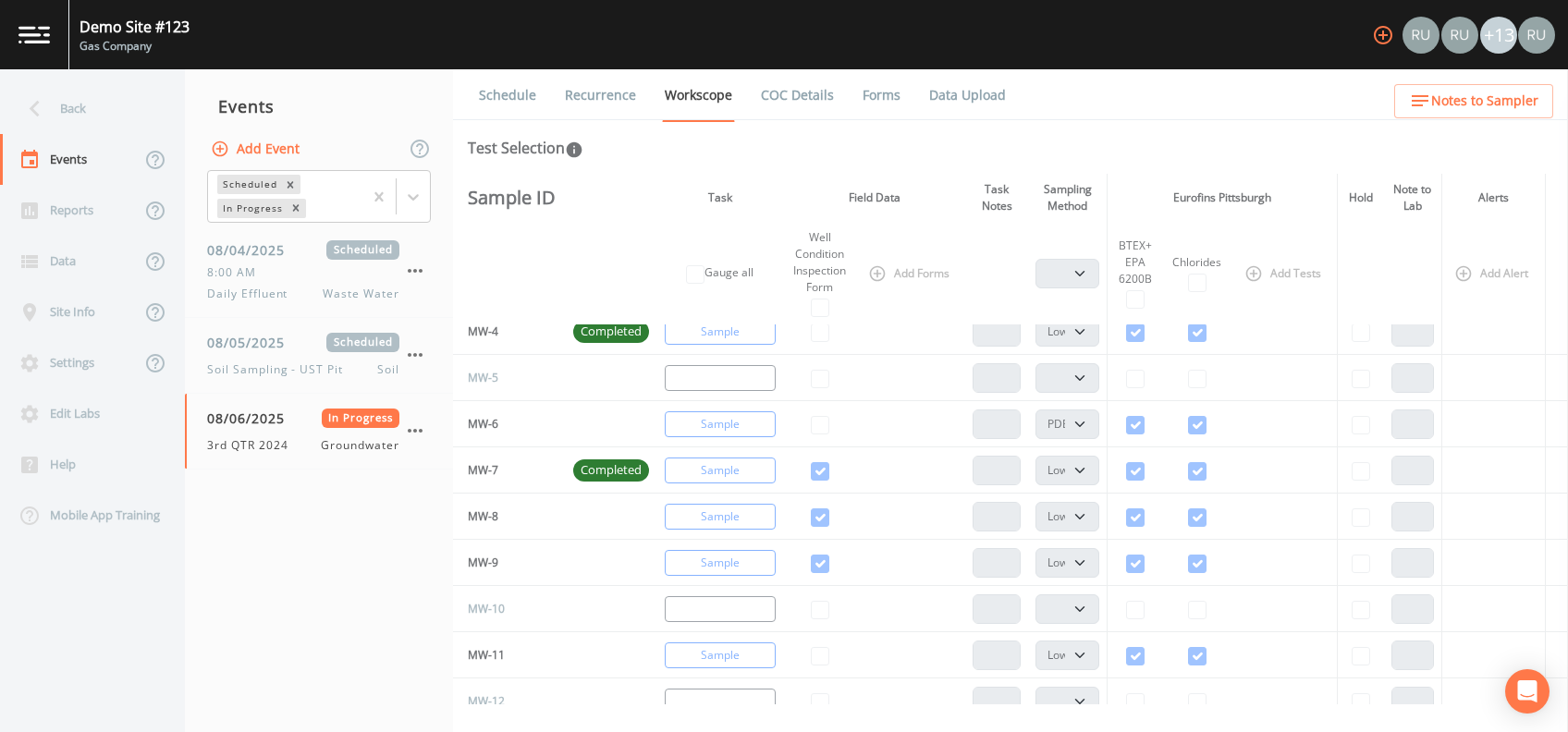 click on "Forms" at bounding box center [881, 95] 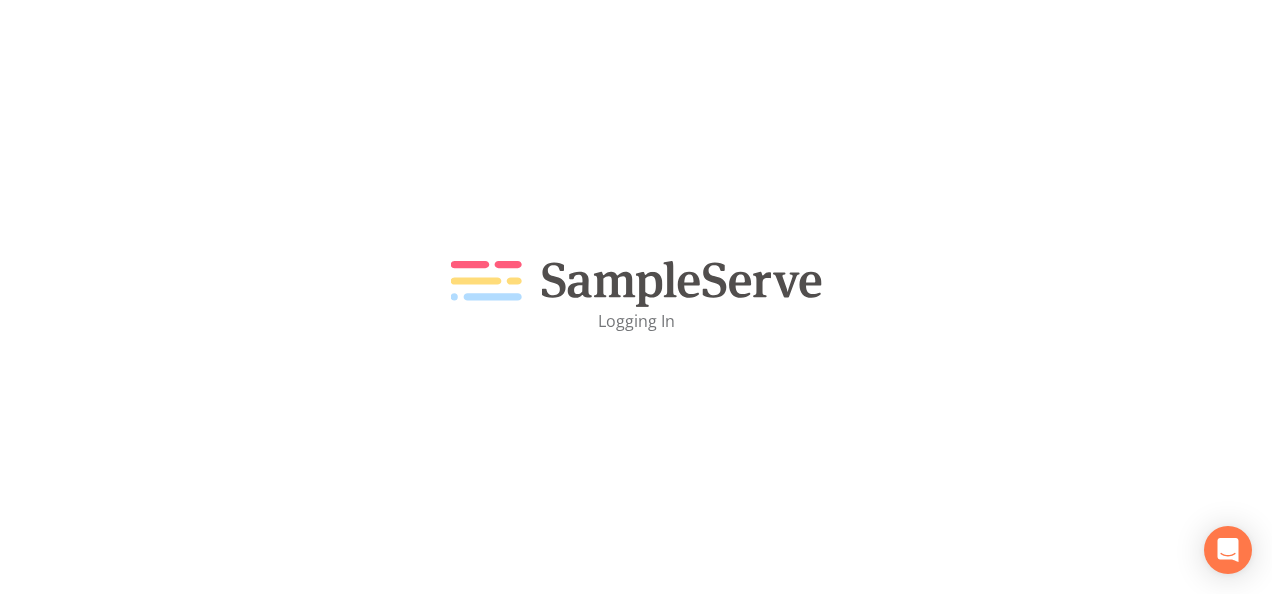 scroll, scrollTop: 0, scrollLeft: 0, axis: both 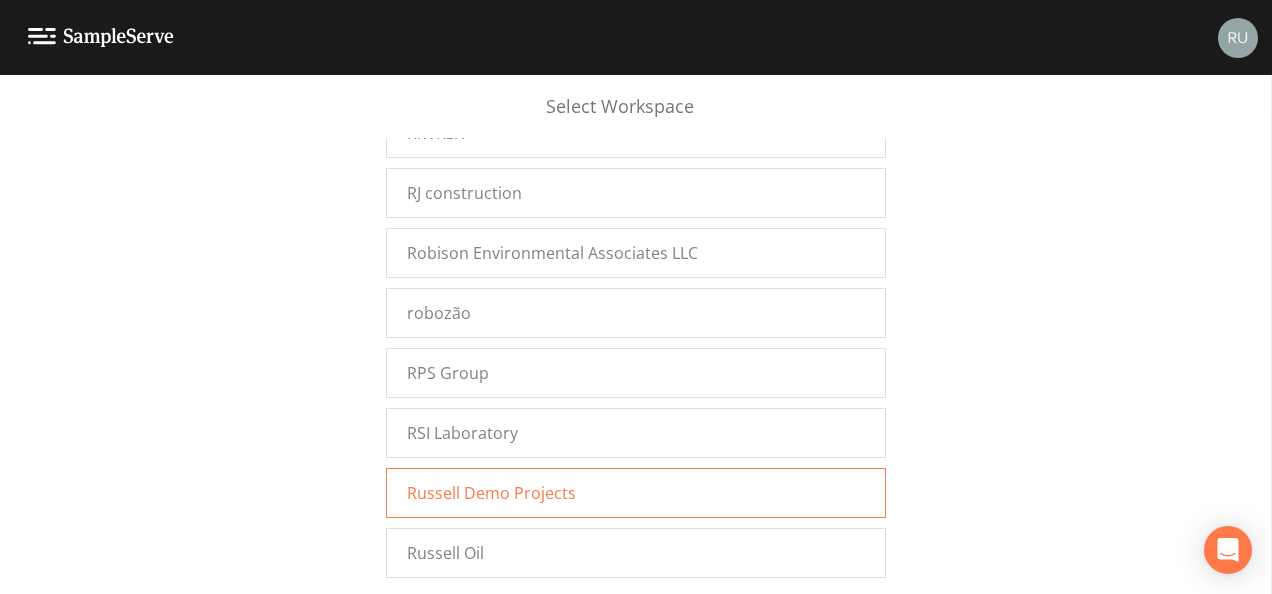 click on "Russell Demo Projects" at bounding box center [636, 493] 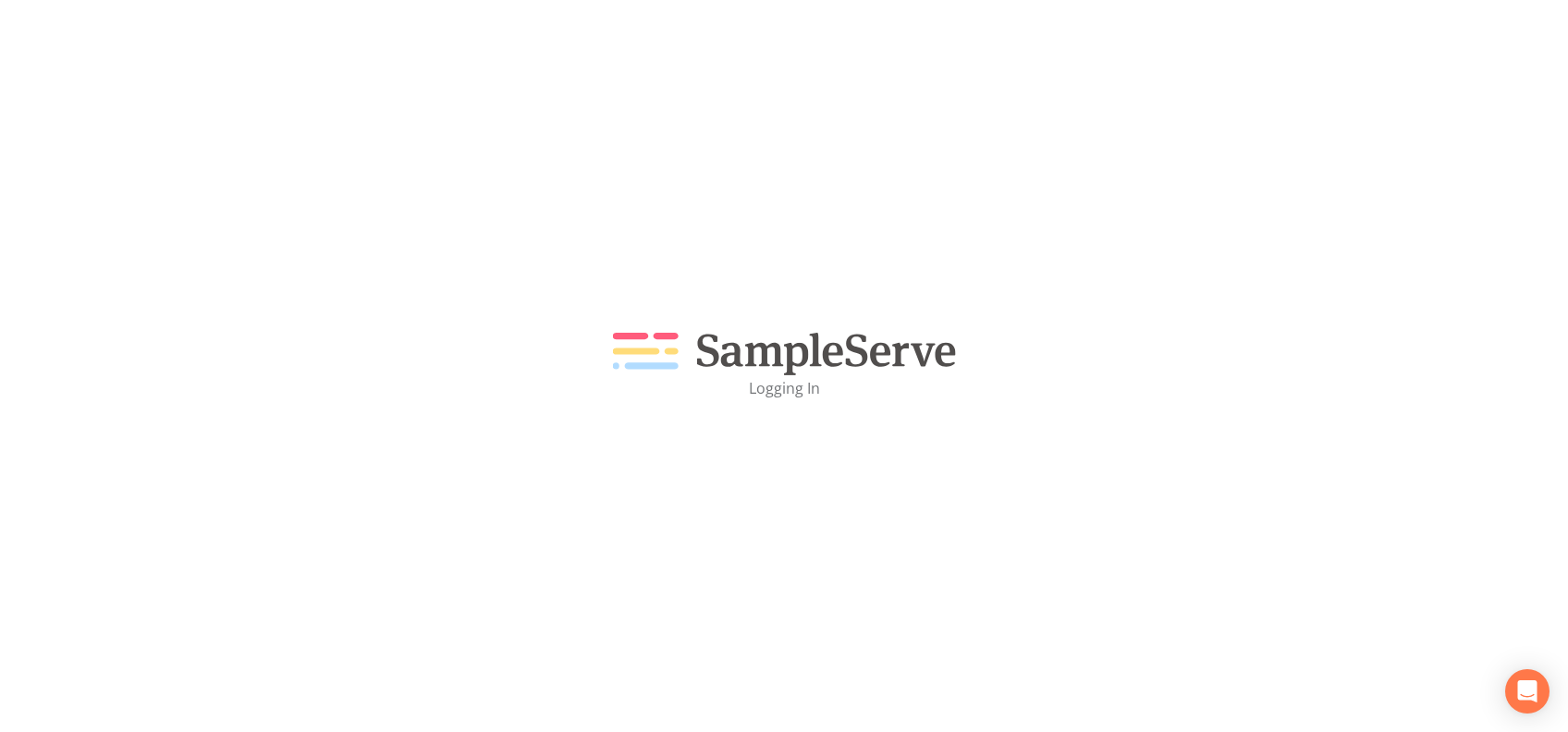 scroll, scrollTop: 0, scrollLeft: 0, axis: both 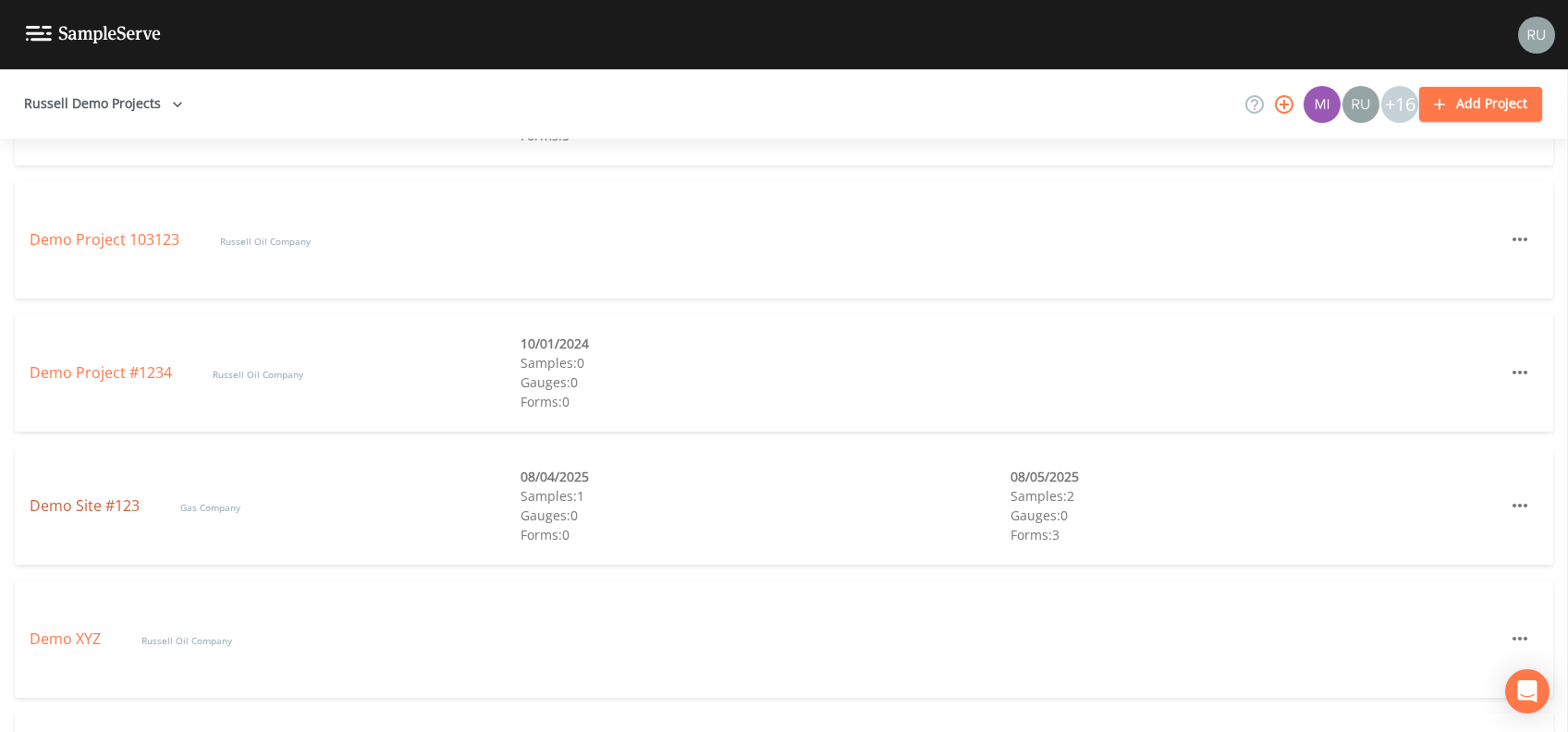 click on "Demo Site #123" at bounding box center [86, 506] 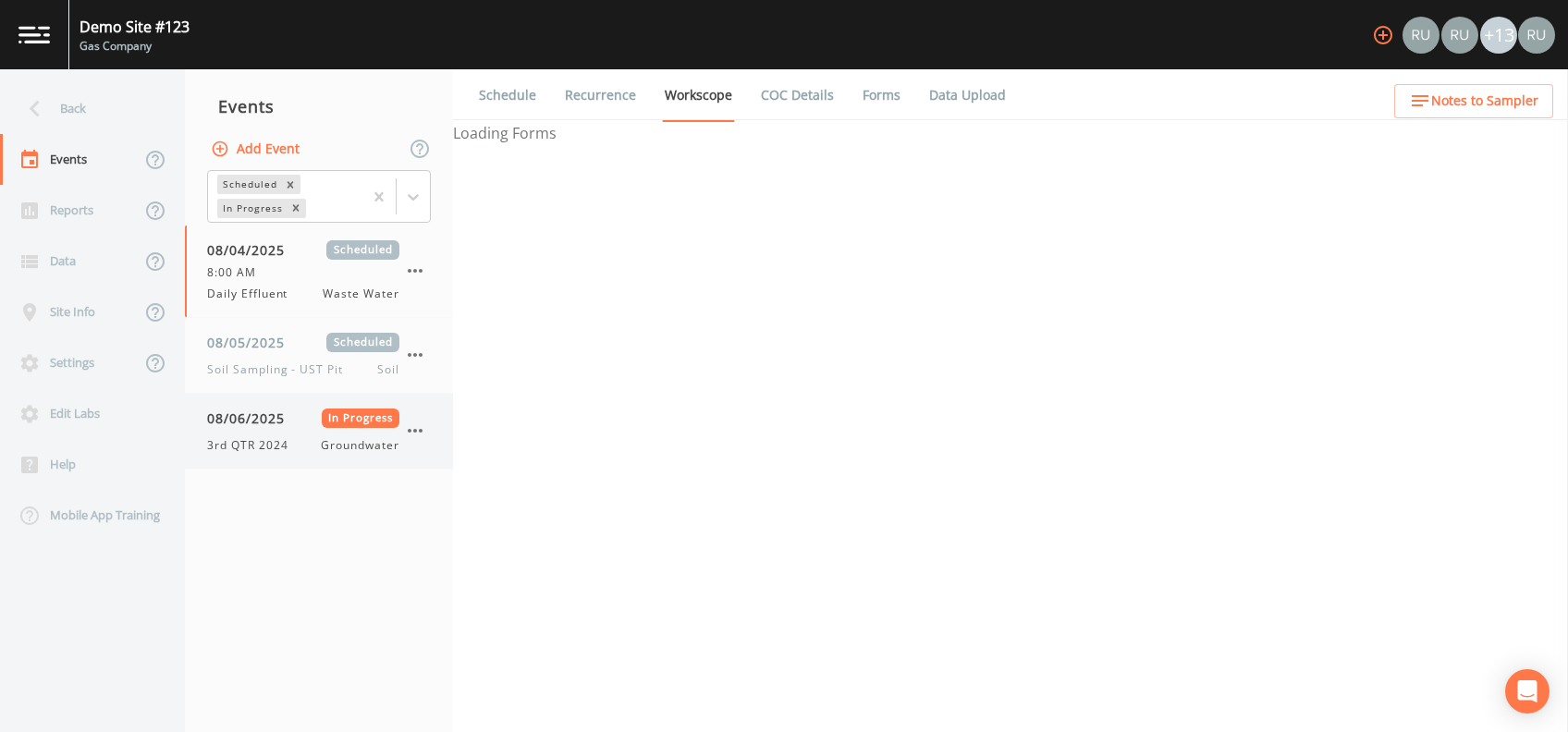 click on "08/06/2025" at bounding box center (252, 418) 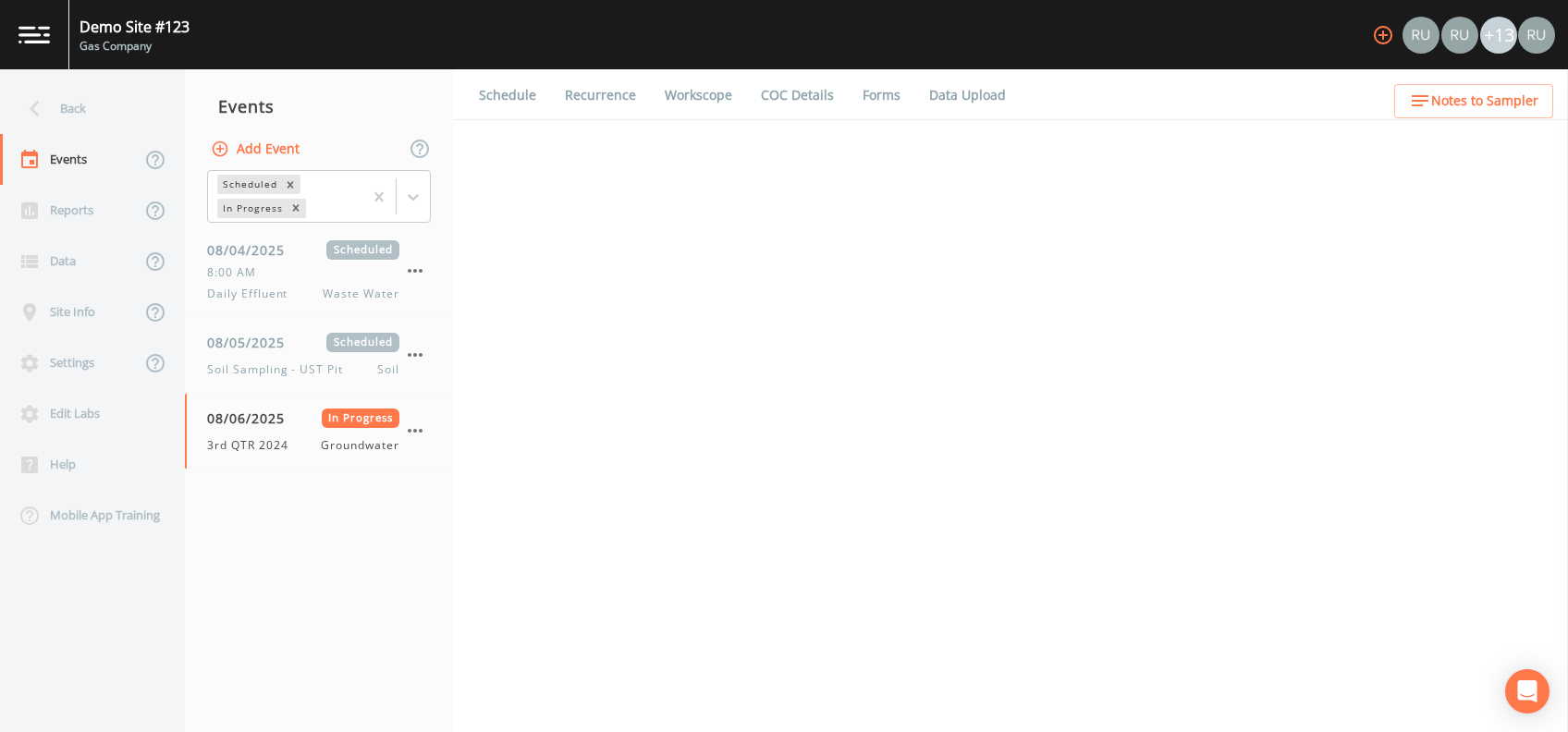 select on "4f082be6-97a7-4f70-a81f-c26a4e896ad7" 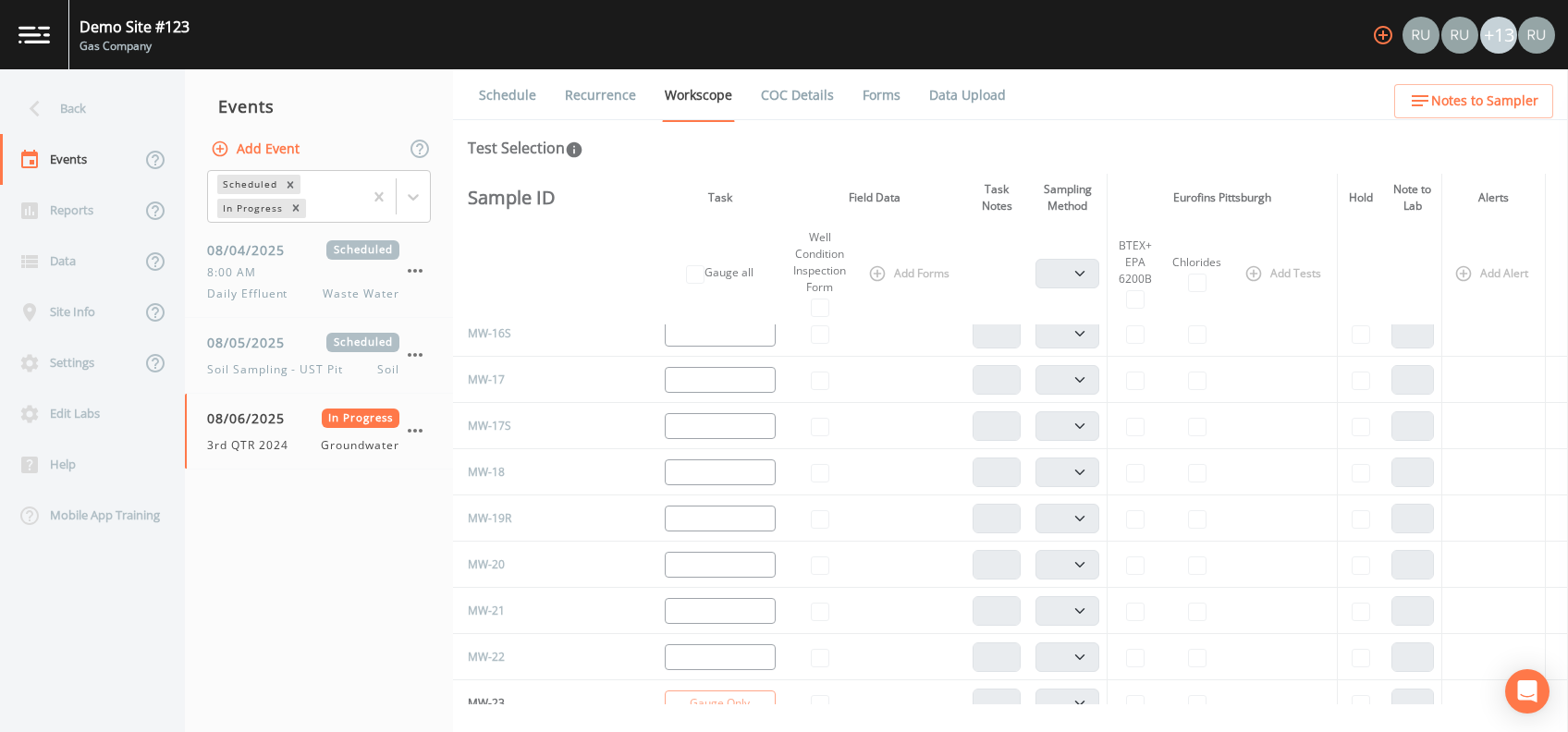 scroll, scrollTop: 616, scrollLeft: 0, axis: vertical 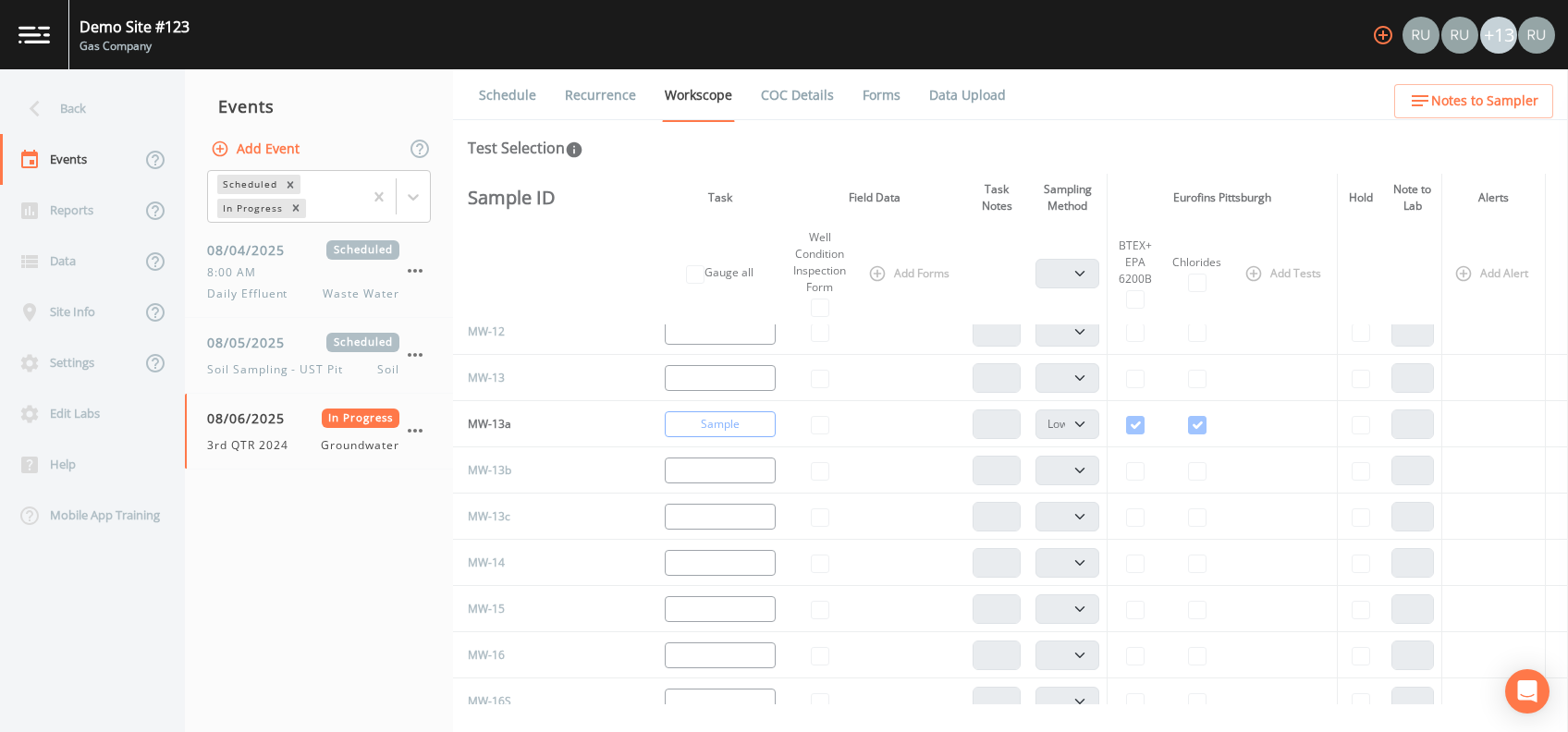 click on "Forms" at bounding box center (881, 95) 